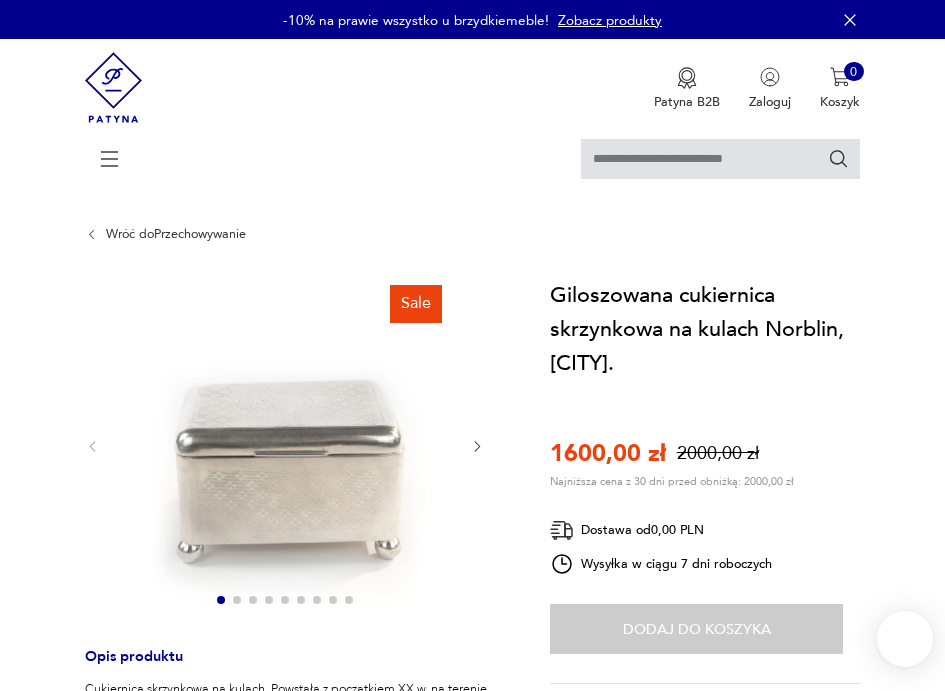 scroll, scrollTop: 0, scrollLeft: 0, axis: both 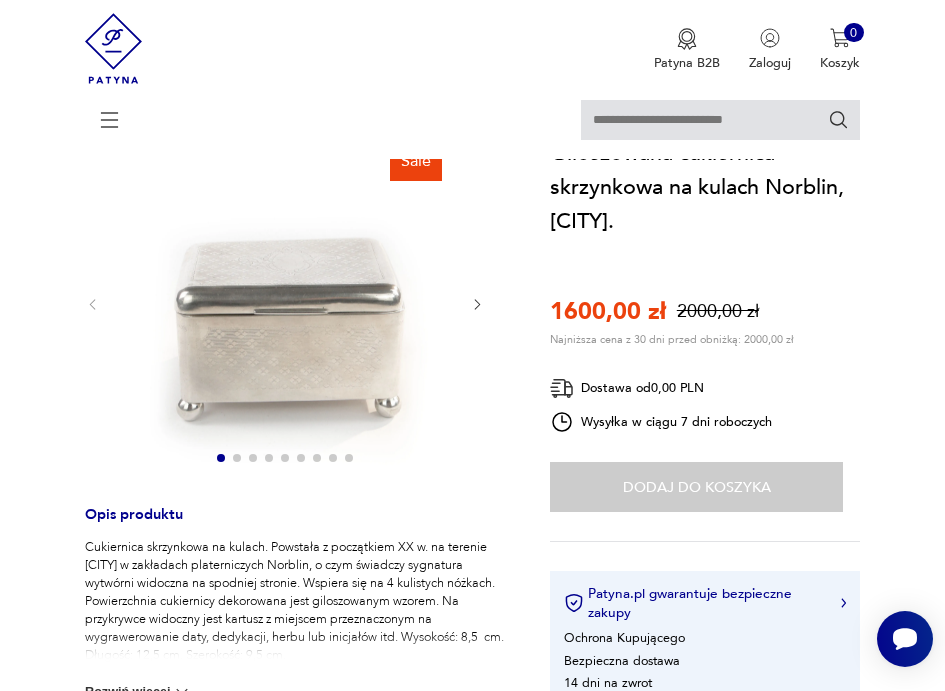 click at bounding box center [285, 304] 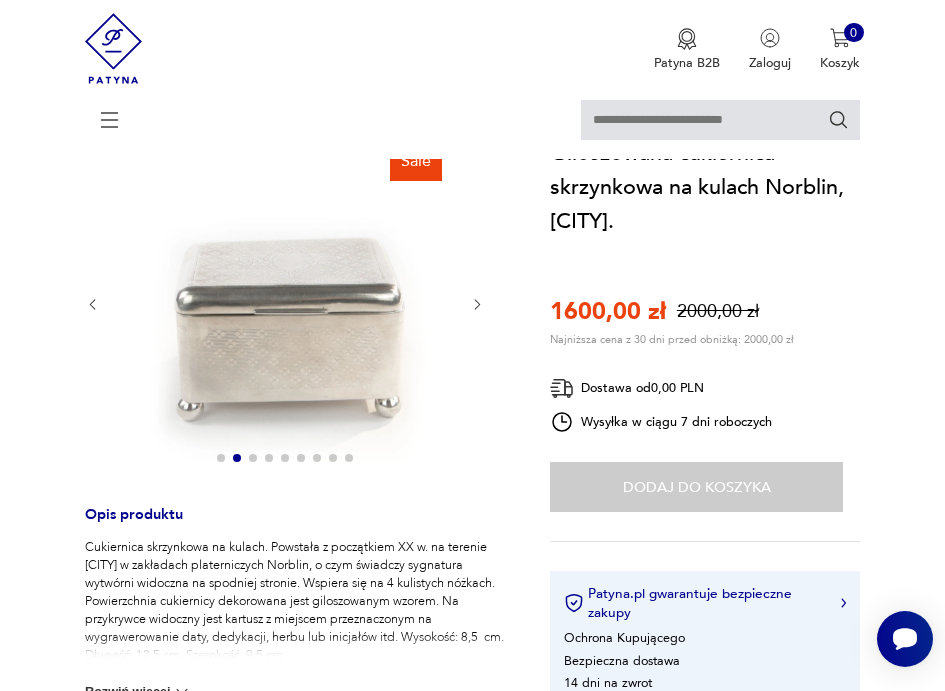 click at bounding box center [477, 304] 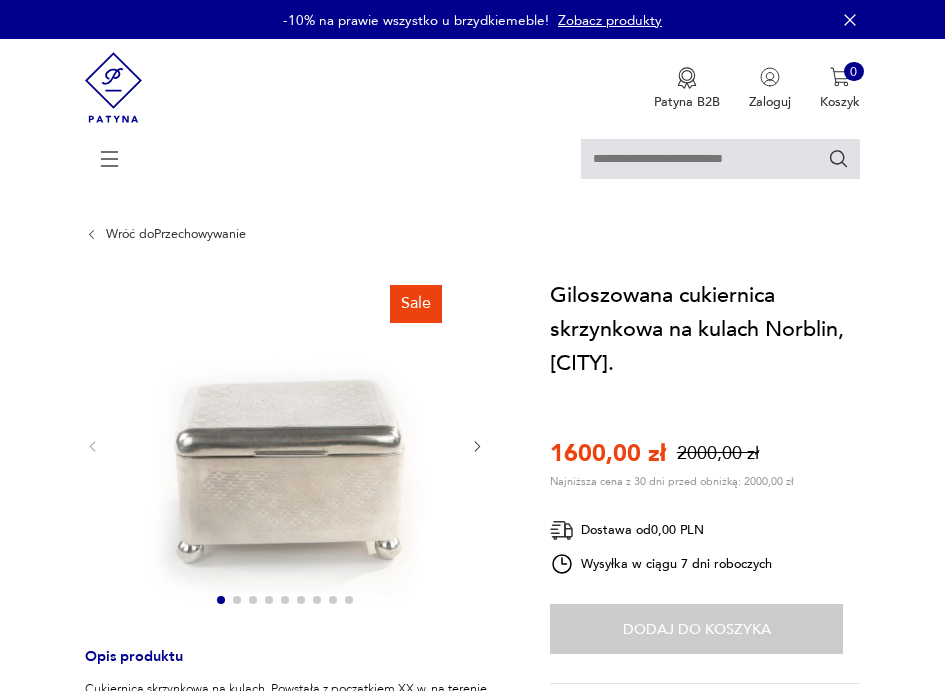 scroll, scrollTop: 411, scrollLeft: 0, axis: vertical 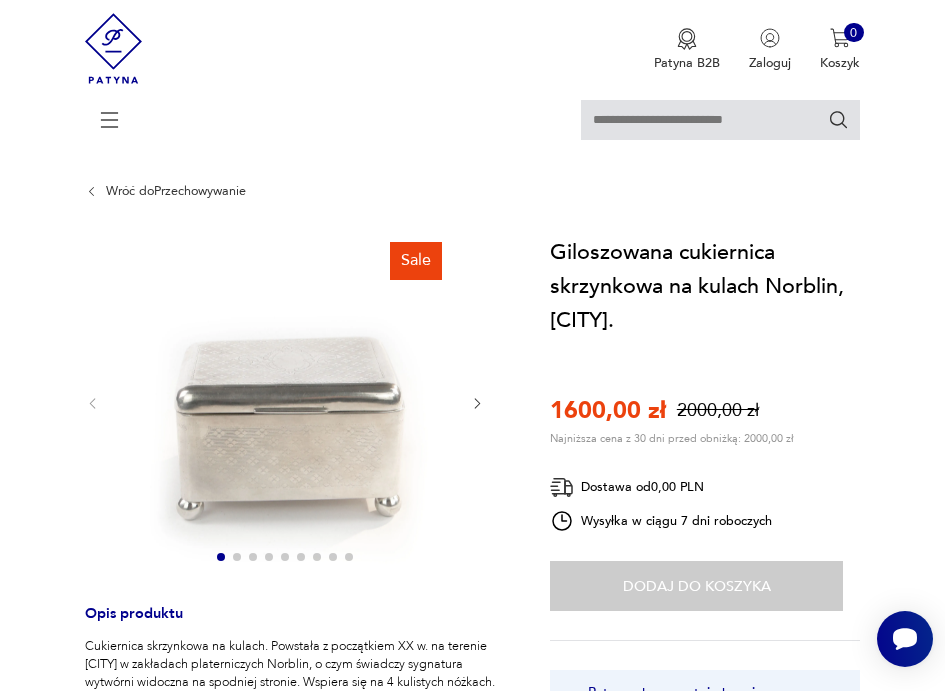click at bounding box center [285, 403] 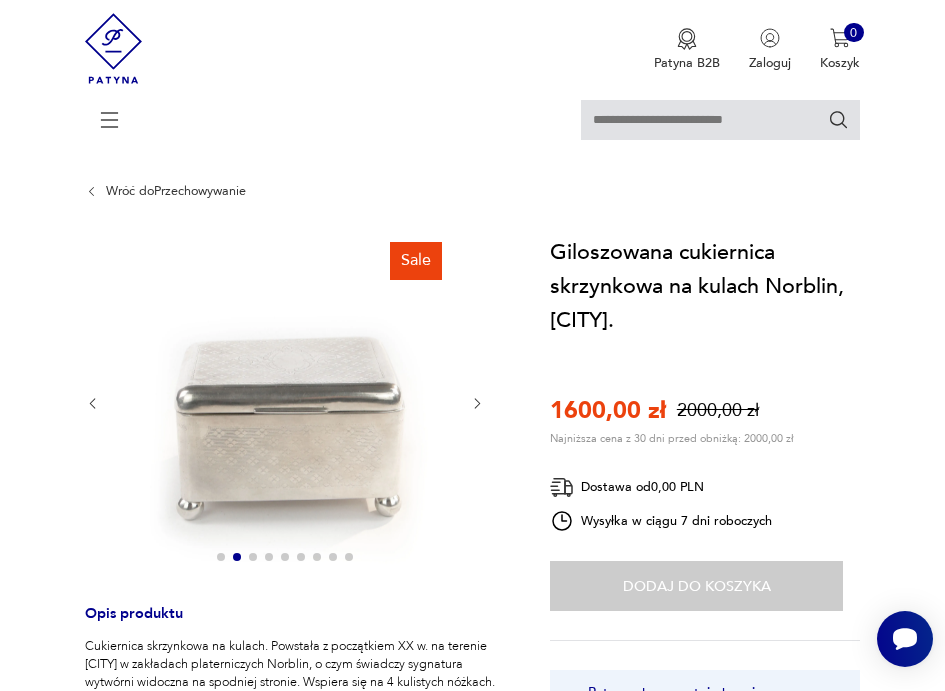 click at bounding box center [477, 403] 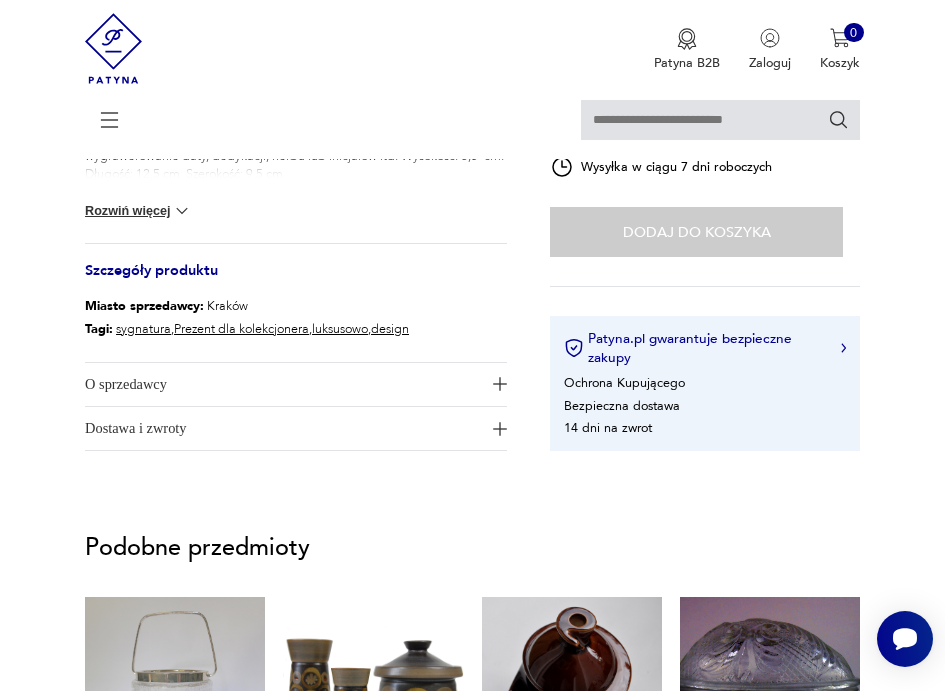 scroll, scrollTop: 837, scrollLeft: 0, axis: vertical 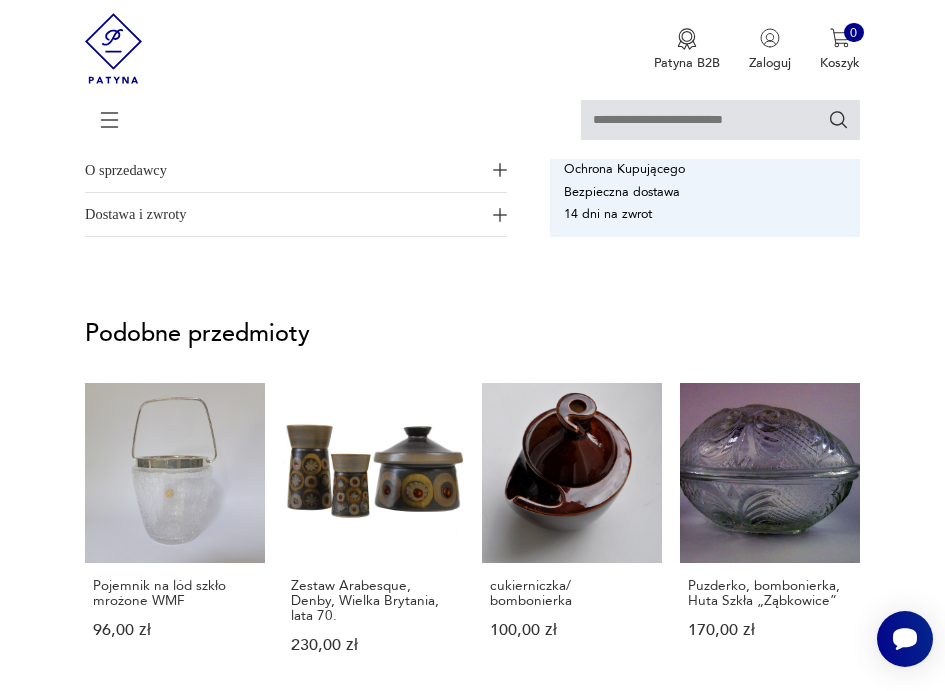 click on "Patyna B2B Zaloguj 0 Koszyk Twój koszyk ( 0 ) Brak produktów w koszyku IDŹ DO KOSZYKA" at bounding box center (472, 50) 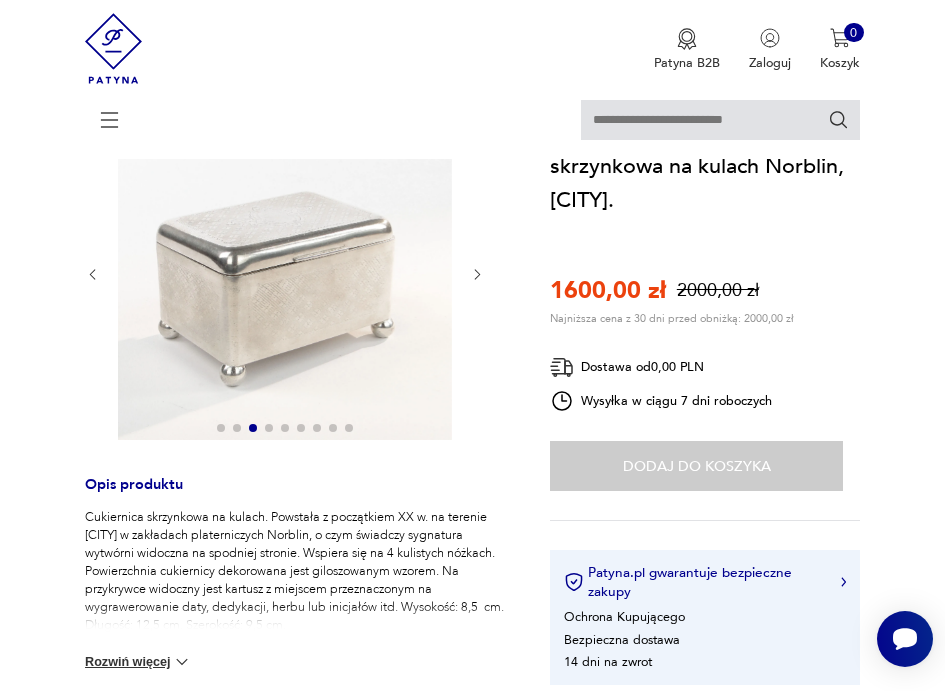 scroll, scrollTop: 172, scrollLeft: 0, axis: vertical 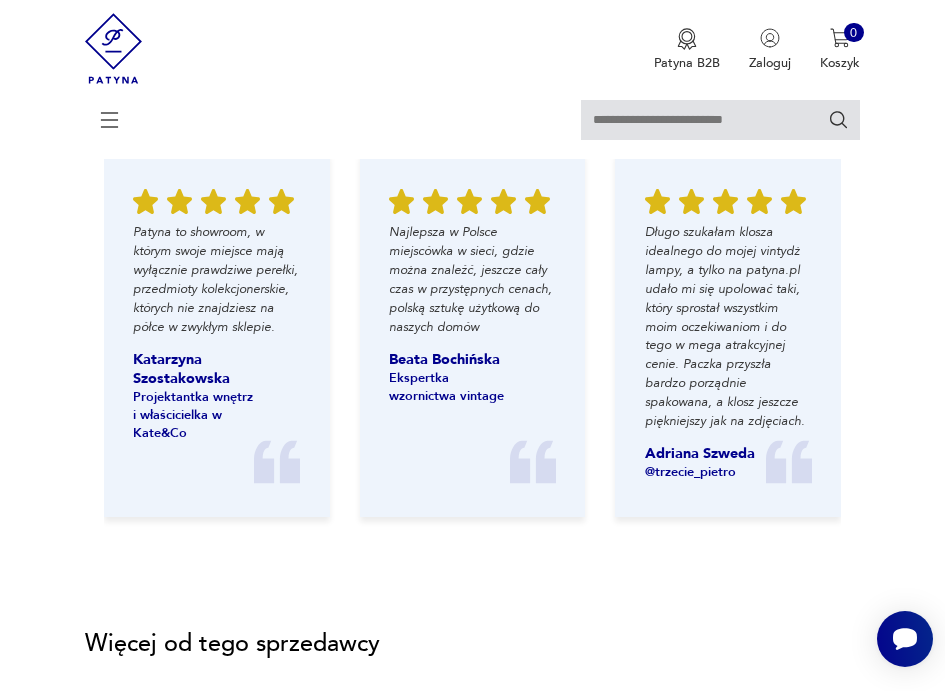 click at bounding box center (720, 120) 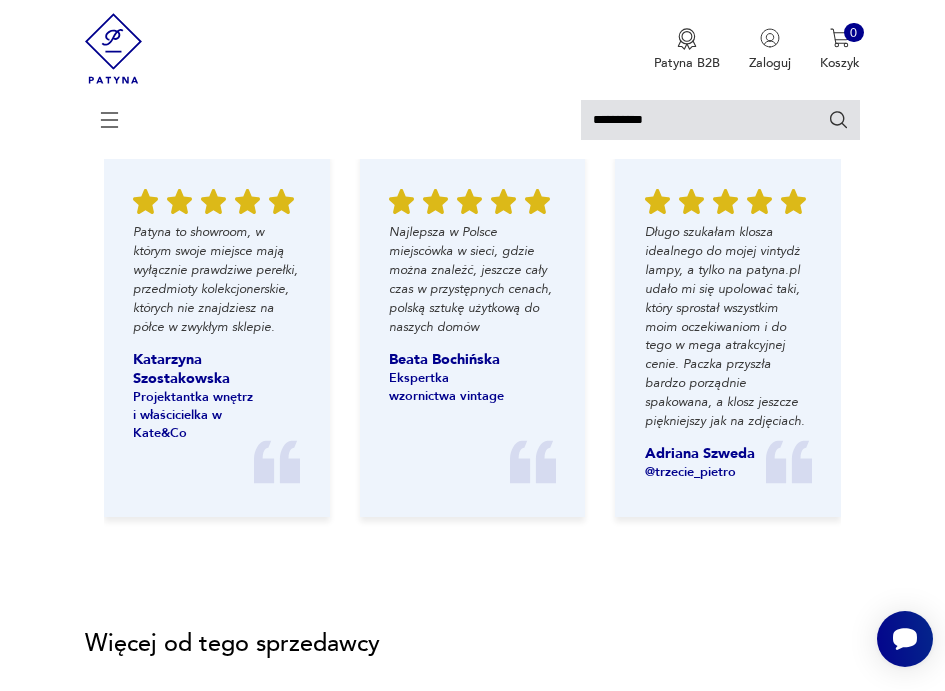 type on "**********" 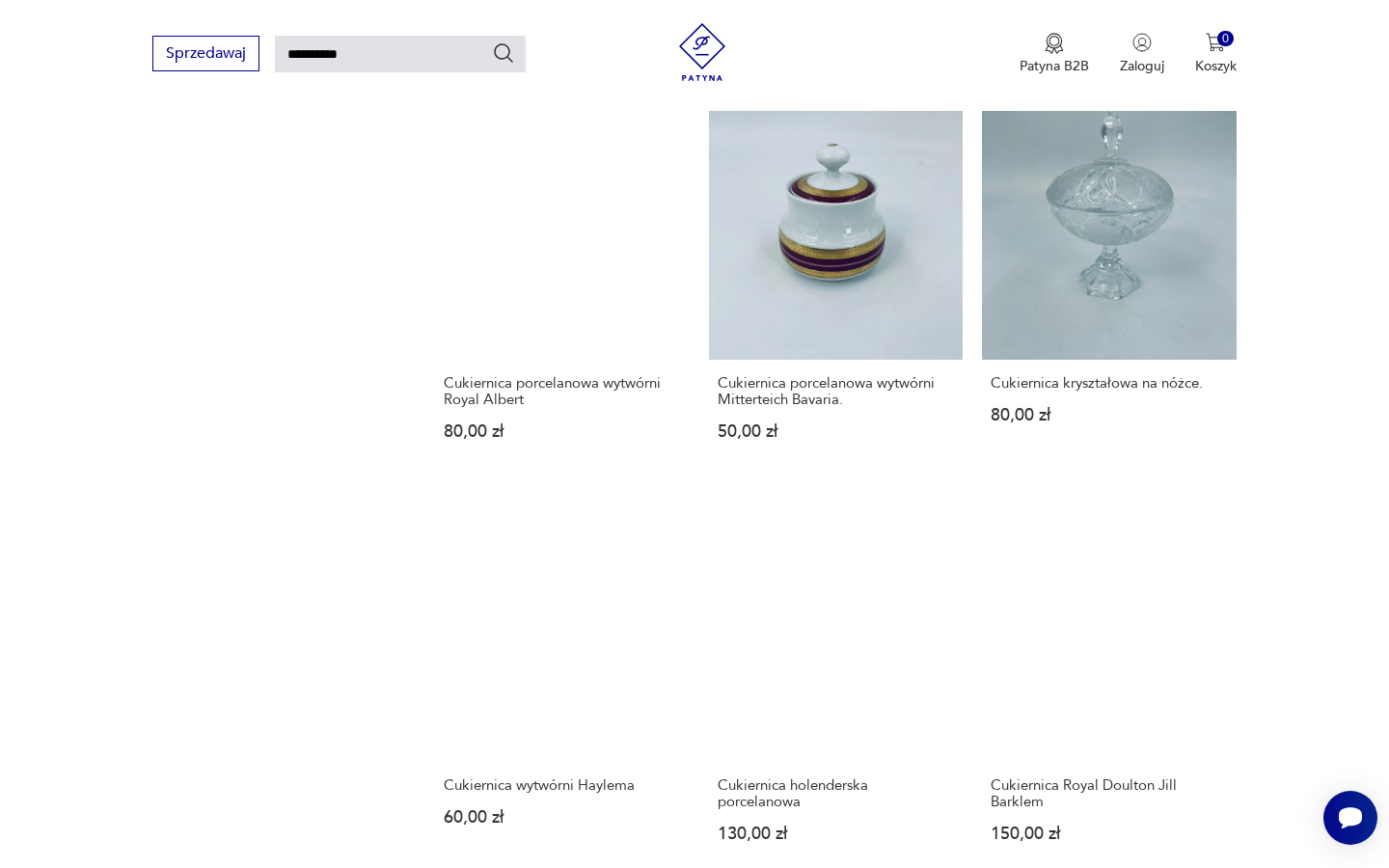 scroll, scrollTop: 1539, scrollLeft: 0, axis: vertical 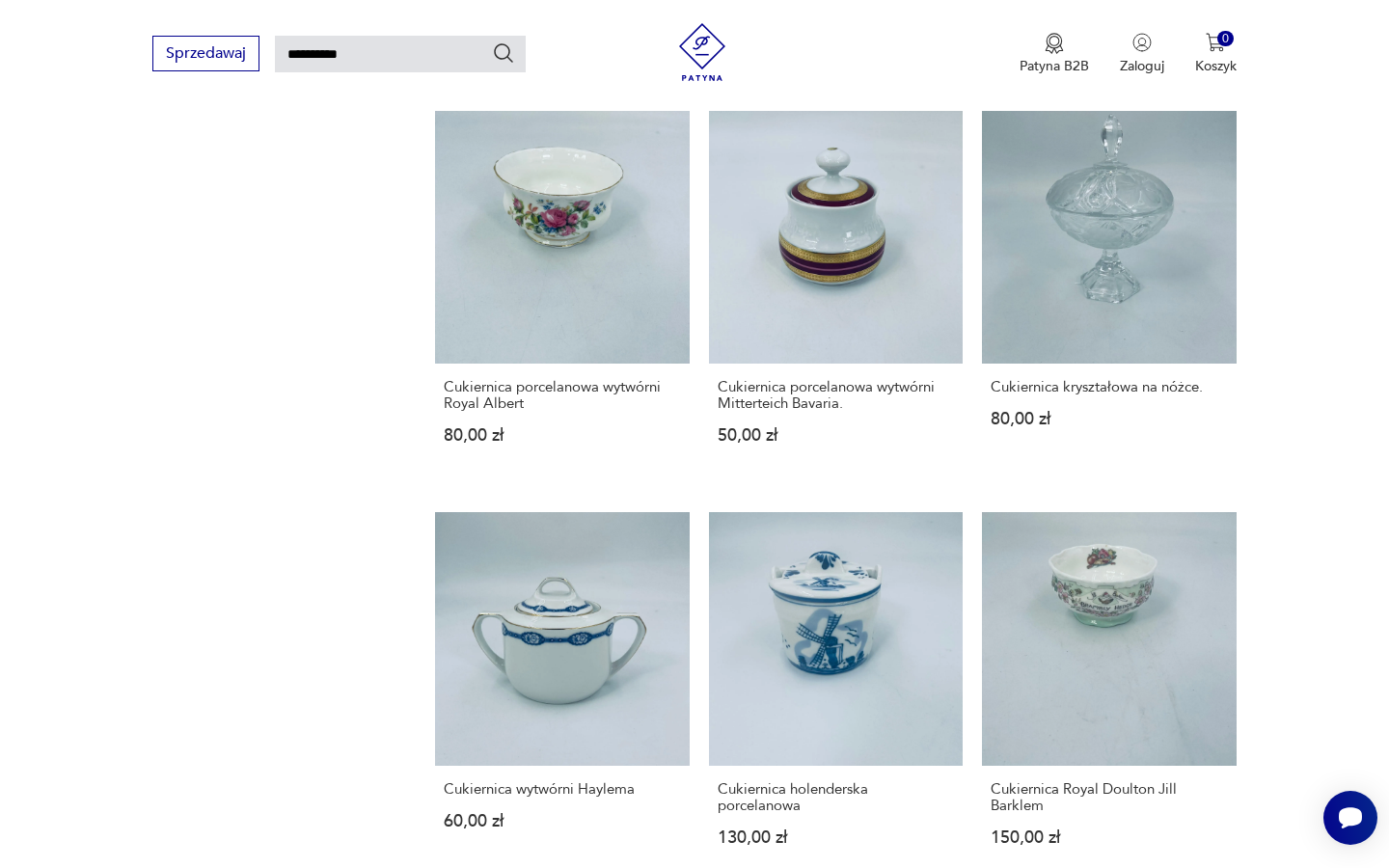click at bounding box center (1175, 1354) 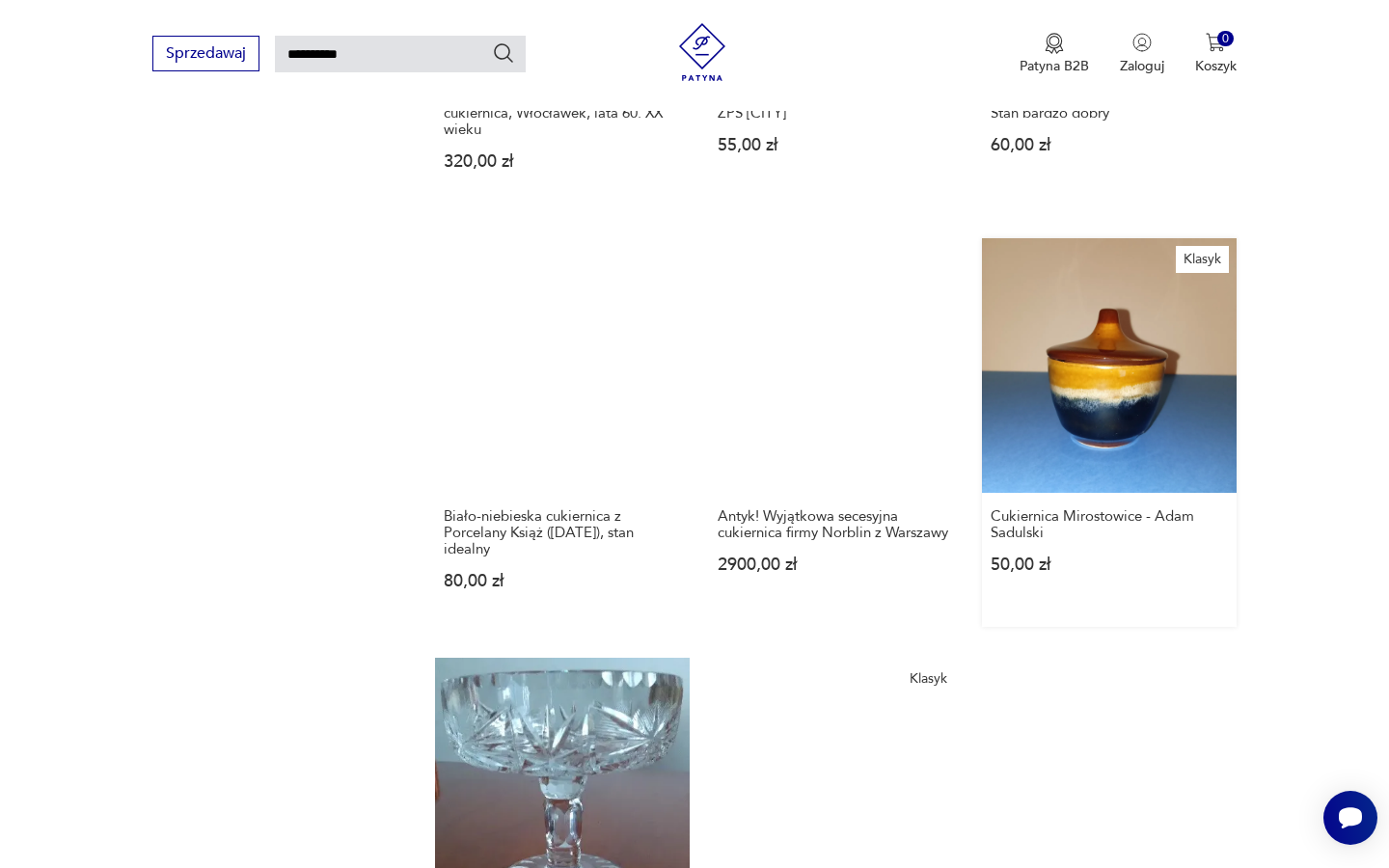 scroll, scrollTop: 1560, scrollLeft: 0, axis: vertical 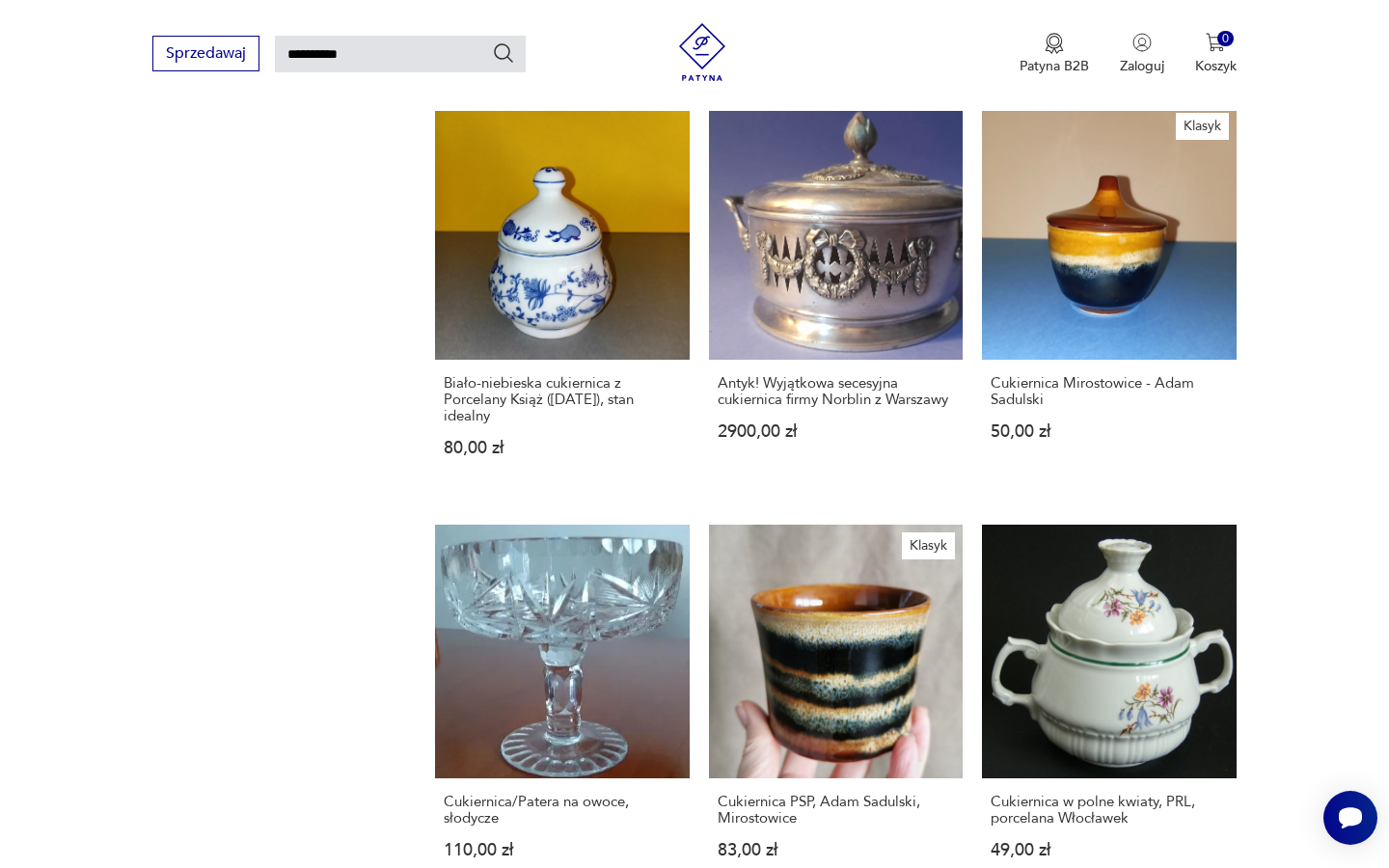 click at bounding box center (1175, 1383) 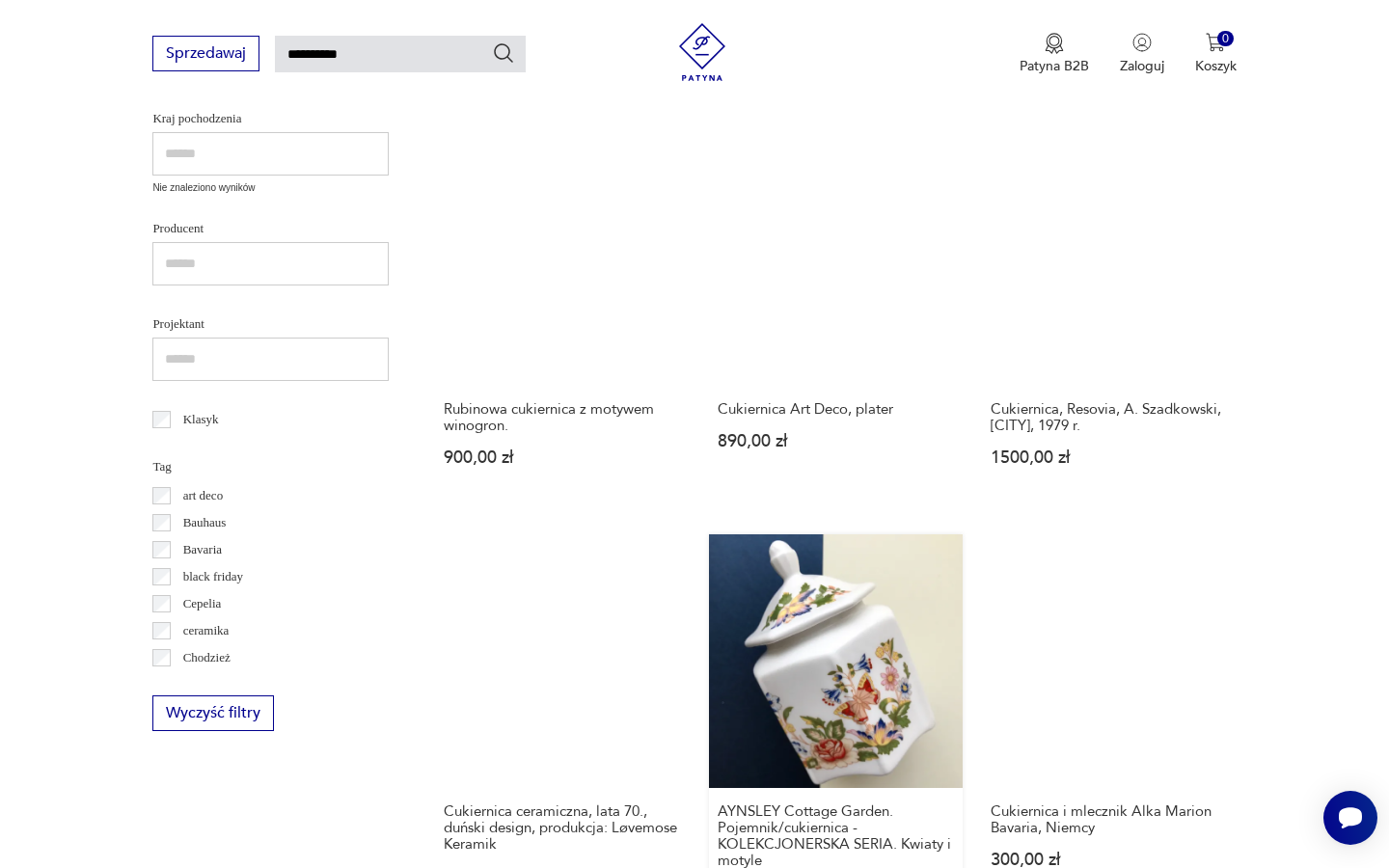 scroll, scrollTop: 664, scrollLeft: 0, axis: vertical 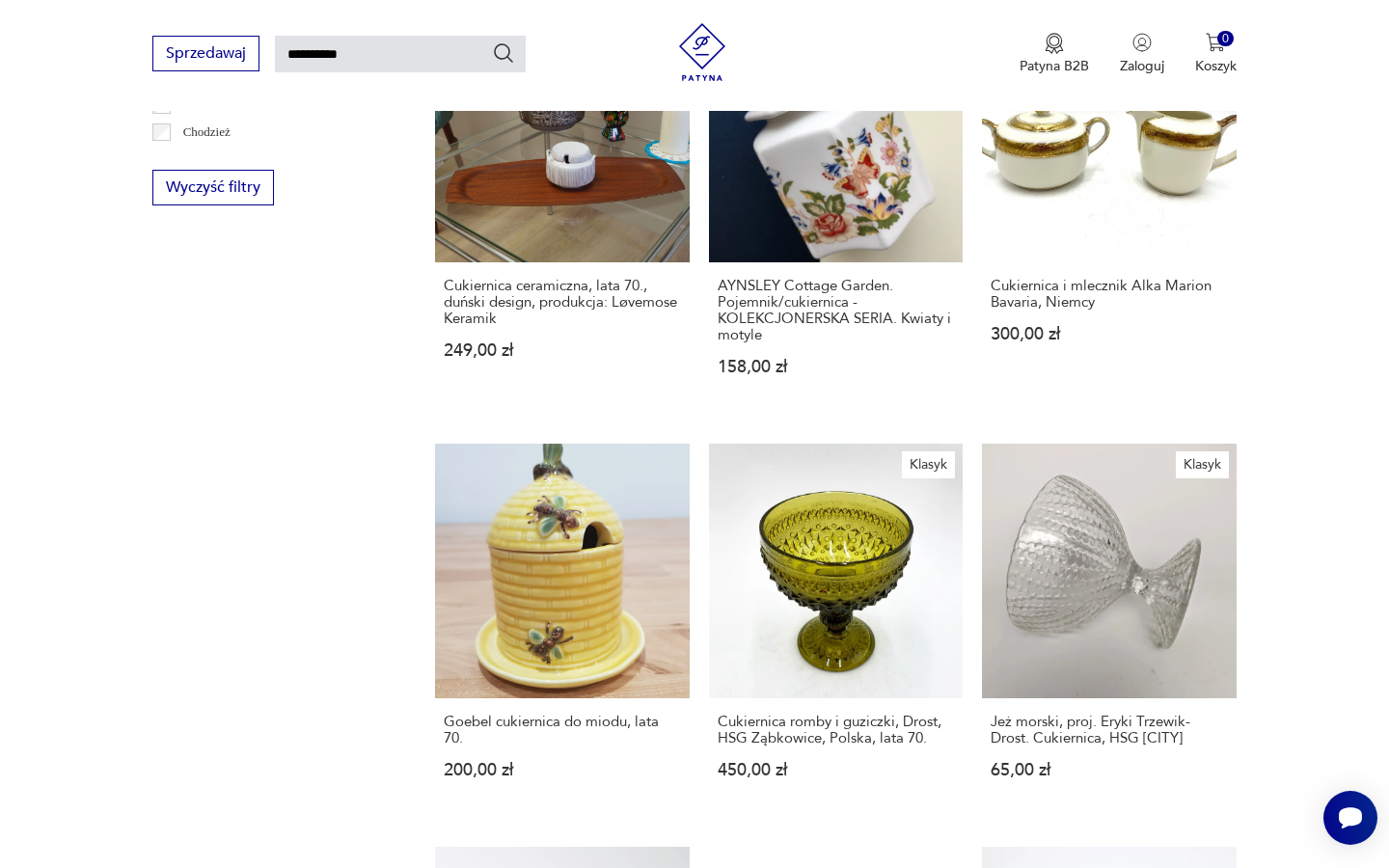 click on "Filtruj produkty Antykwariat (3) Dekoracje (9) Kuchnia (140) Cena MIN MAX OK Promocja Datowanie OK Kraj pochodzenia Nie znaleziono wyników Producent Projektant Klasyk Tag art deco Bauhaus Bavaria black friday Cepelia ceramika Chodzież Ćmielów Wyczyść filtry Znaleziono  152   produkty Filtruj Sortuj według daty dodania Sortuj według daty dodania Sale Cukiernica, Bracia Buch, [CITY], XIX w. 2080,00 zł 2600,00 zł Sale Cukiernica w stylu Art Deco, A. Kummer, [CITY], lata 30. 3120,00 zł 3900,00 zł Sale Giloszowana cukiernica skrzynkowa na kulach Norblin, [CITY]. 1600,00 zł 2000,00 zł Rubinowa cukiernica z motywem winogron. 900,00 zł Cukiernica Art Deco, plater 890,00 zł Cukiernica, Resovia, A. Szadkowski, [CITY], 1979 r. 1500,00 zł Cukiernica ceramiczna, lata 70., duński design, produkcja: Løvemose Keramik 249,00 zł AYNSLEY Cottage Garden. Pojemnik/cukiernica - KOLEKCJONERSKA SERIA. Kwiaty i motyle 158,00 zł Cukiernica i mlecznik Alka Marion Bavaria, Niemcy 300,00 zł 1 2 3" at bounding box center [694, 465] 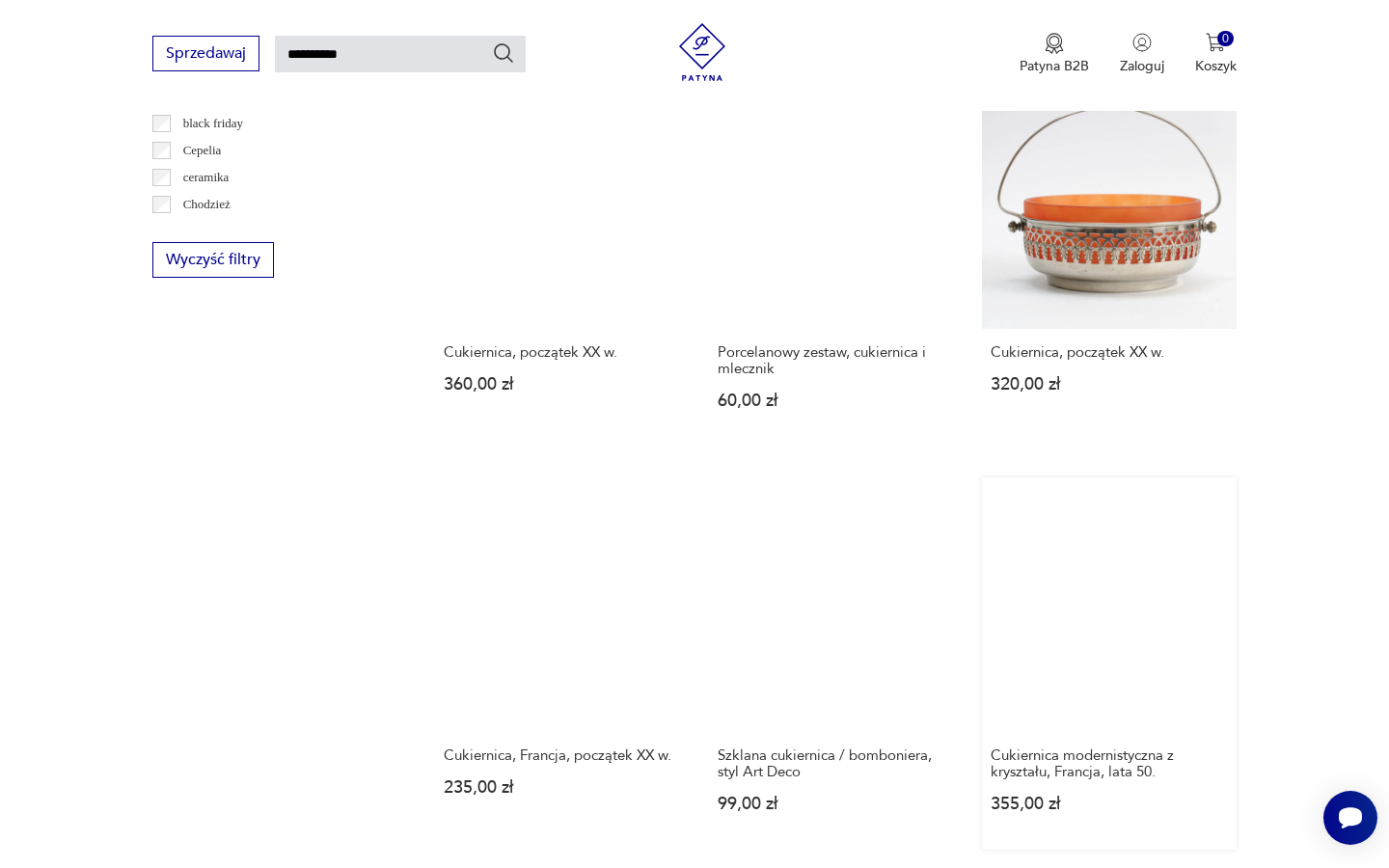 scroll, scrollTop: 1231, scrollLeft: 0, axis: vertical 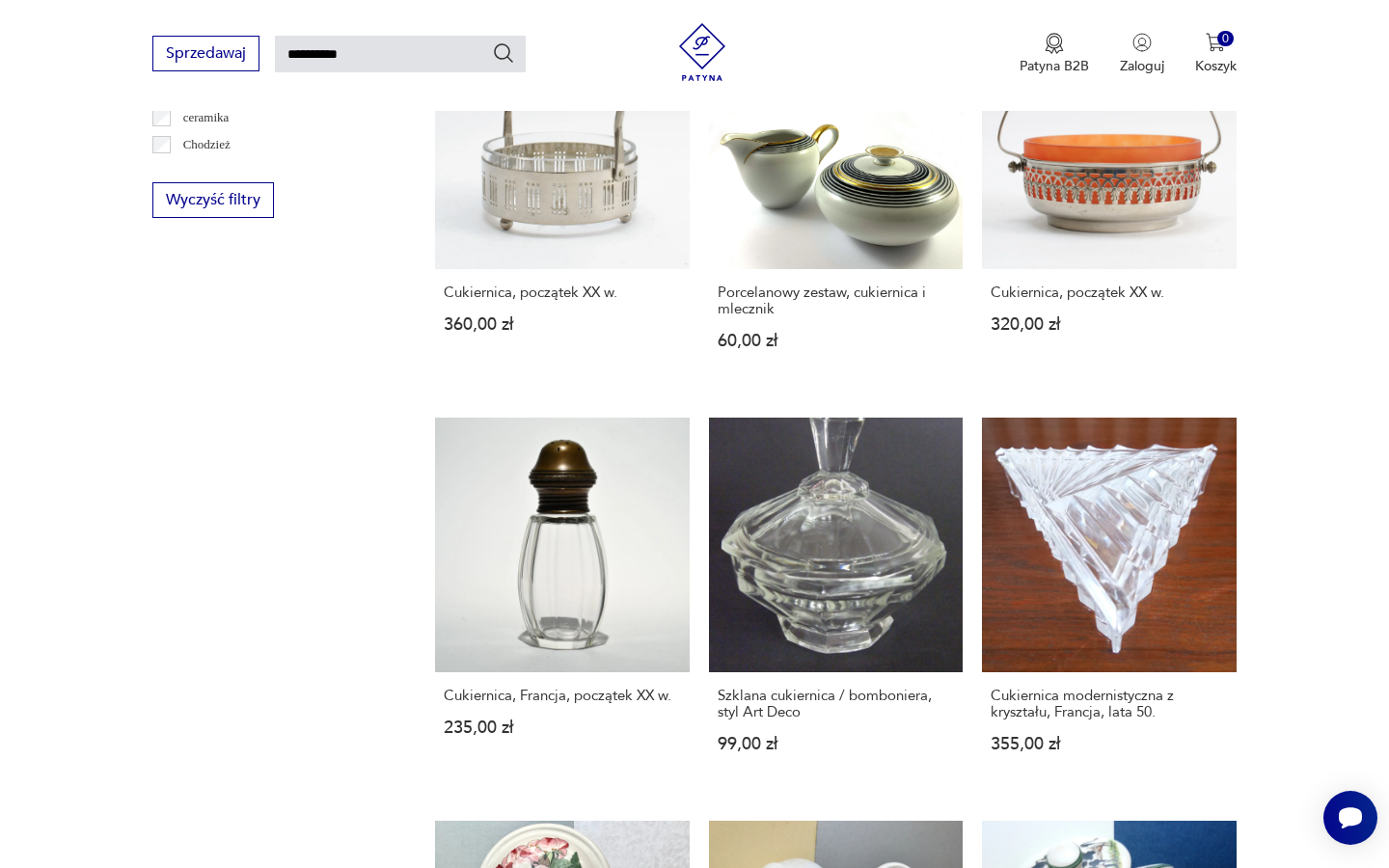 click at bounding box center (1175, 1728) 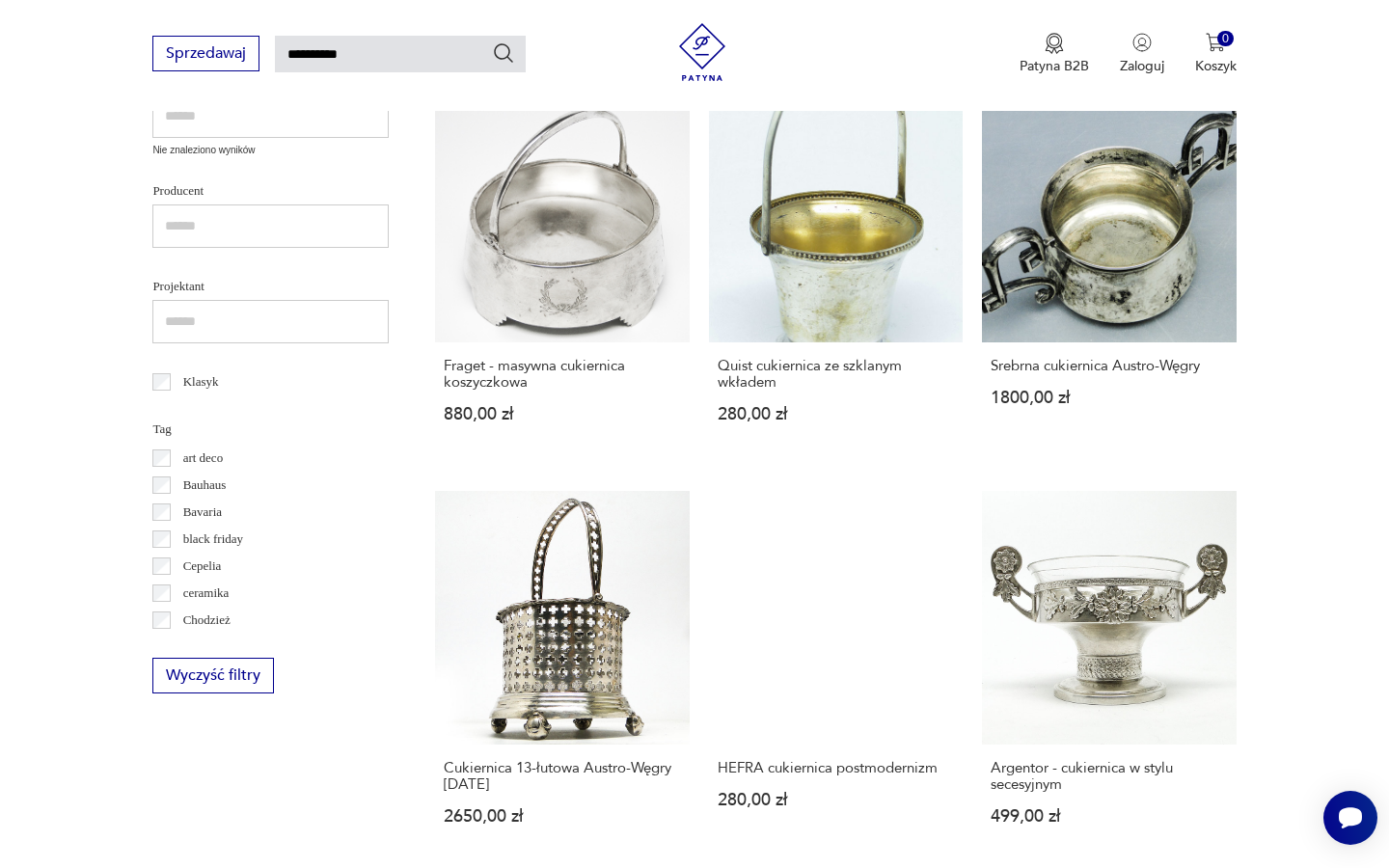 scroll, scrollTop: 755, scrollLeft: 0, axis: vertical 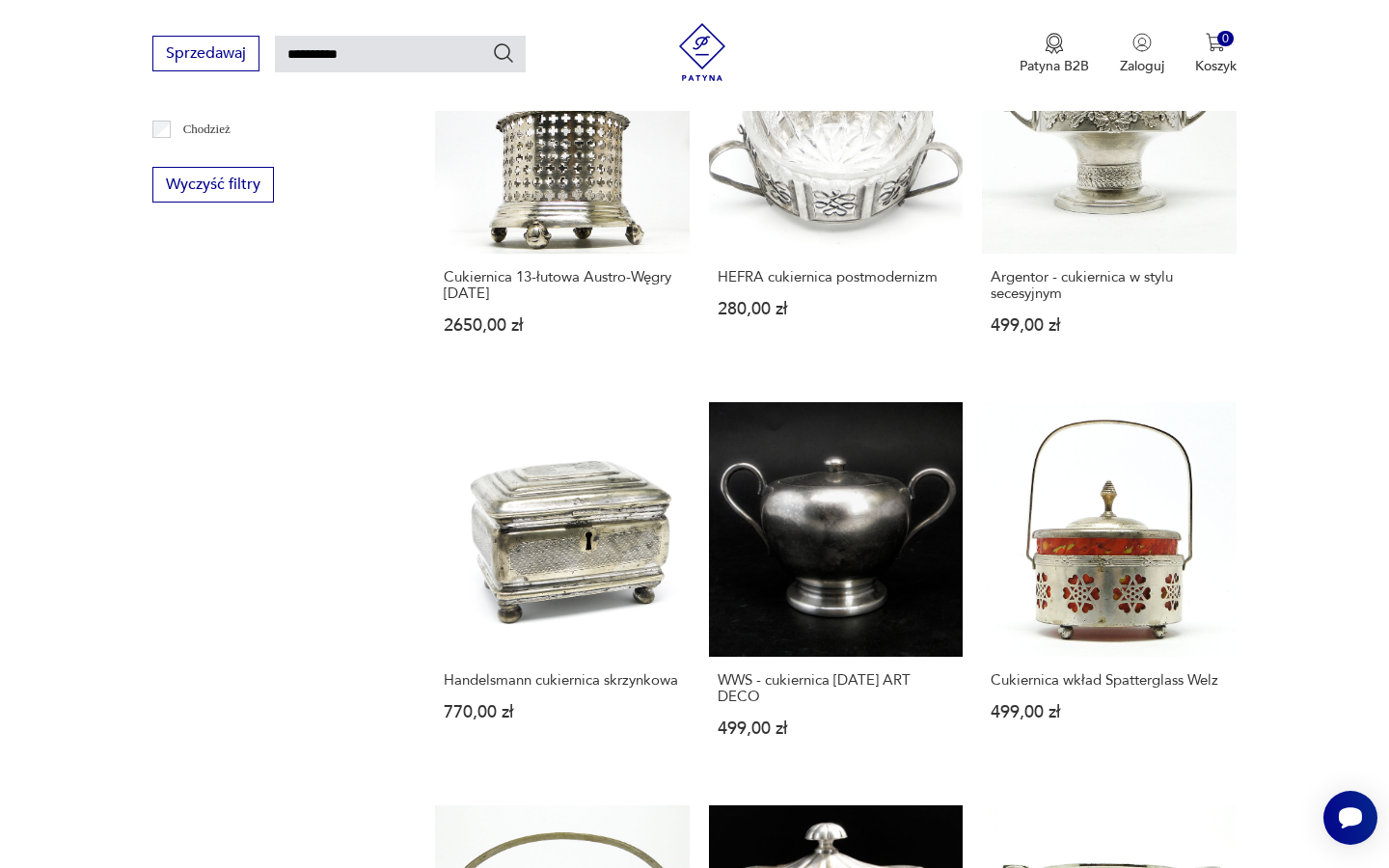 click at bounding box center [1175, 1664] 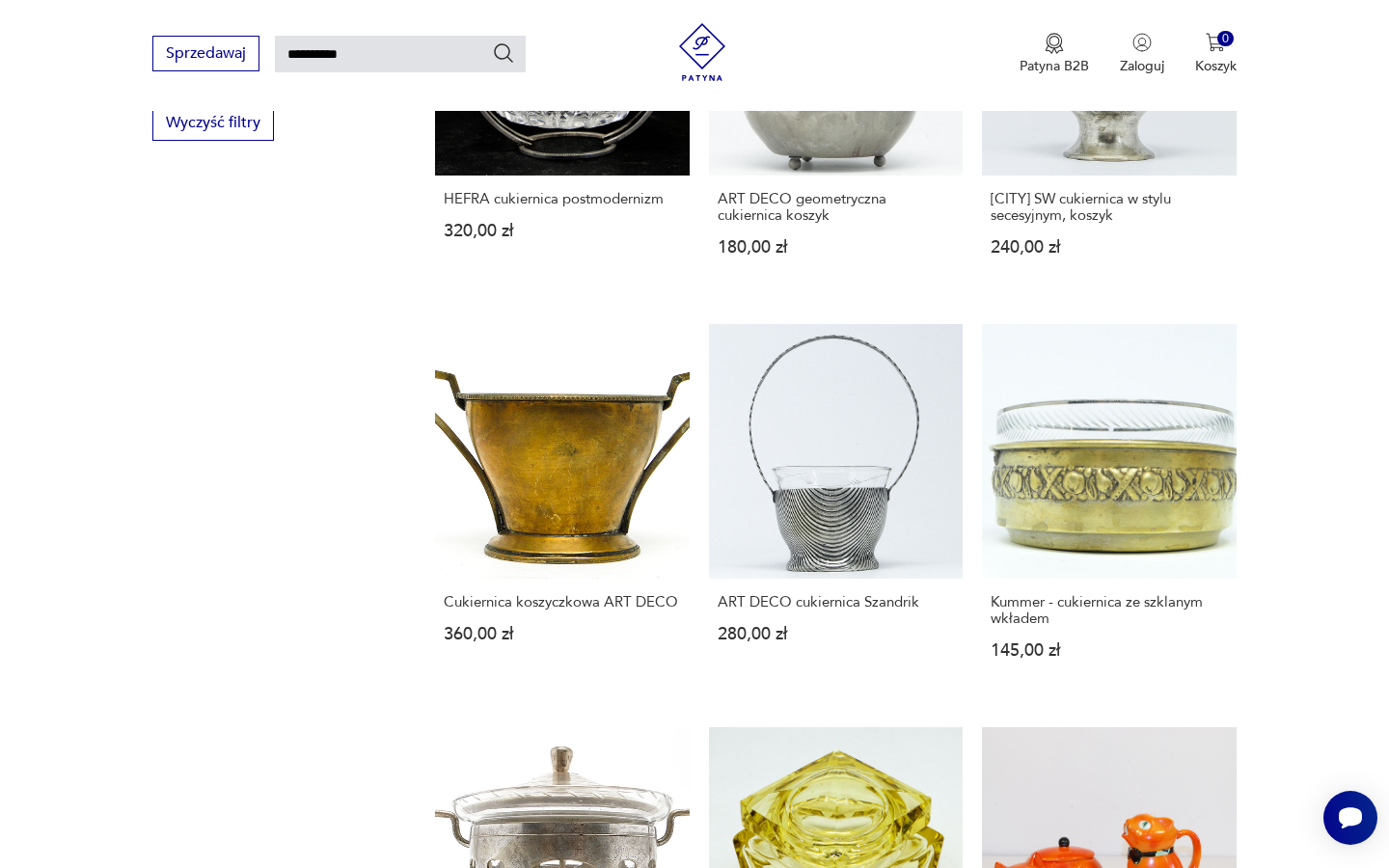 click at bounding box center [1175, 1586] 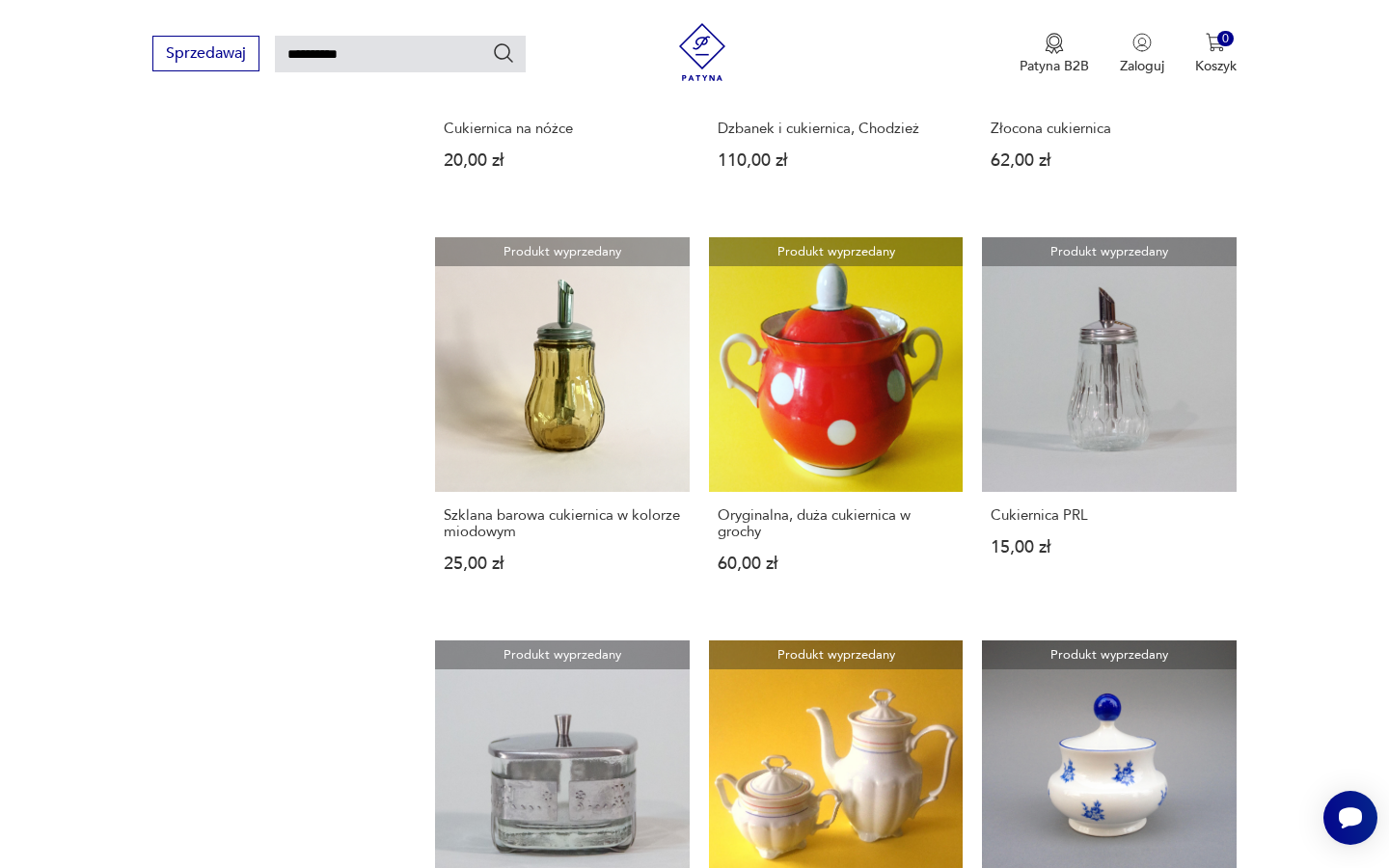 click at bounding box center [1175, 1482] 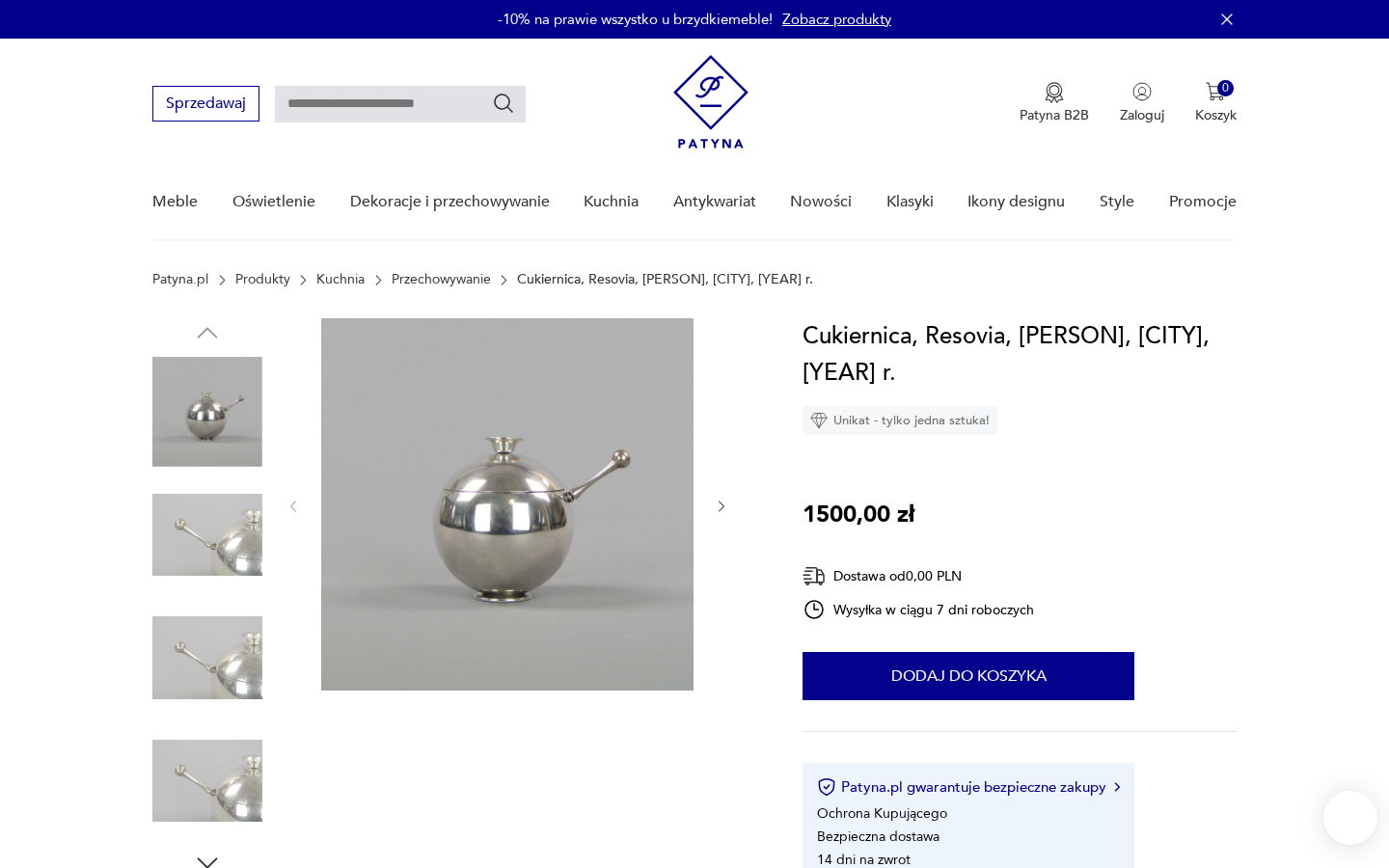 scroll, scrollTop: 0, scrollLeft: 0, axis: both 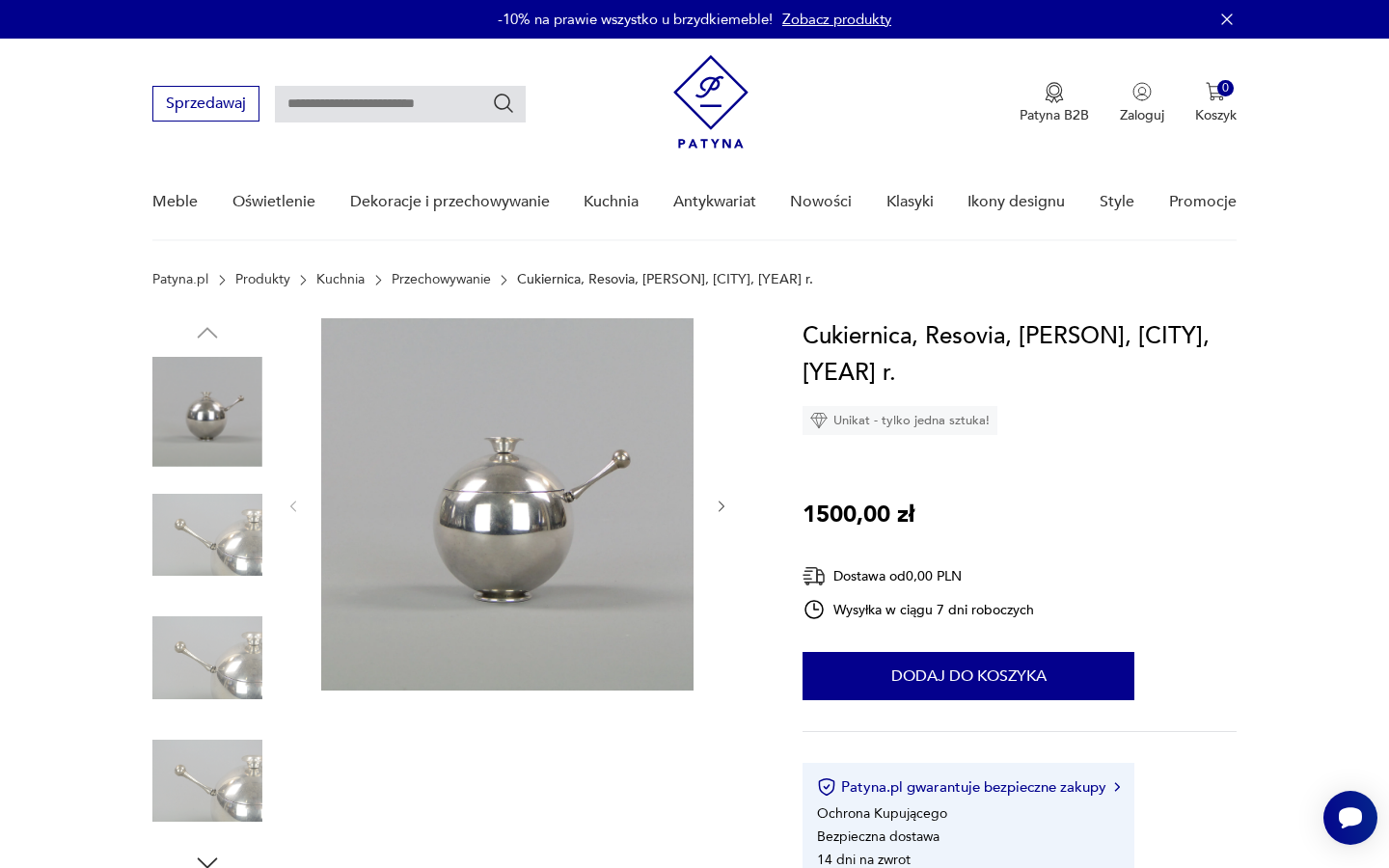 click at bounding box center (207, 535) 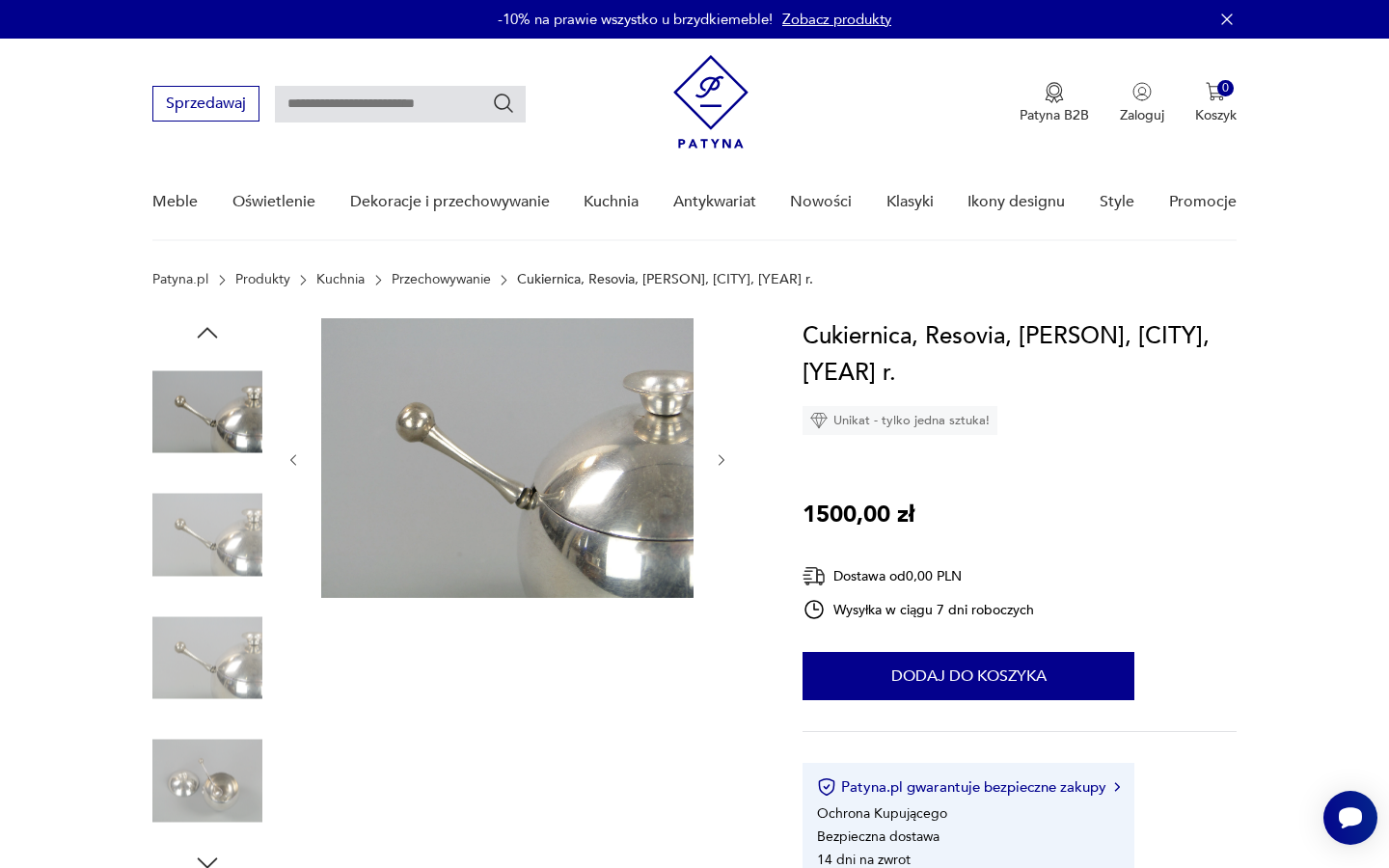 click at bounding box center (207, 535) 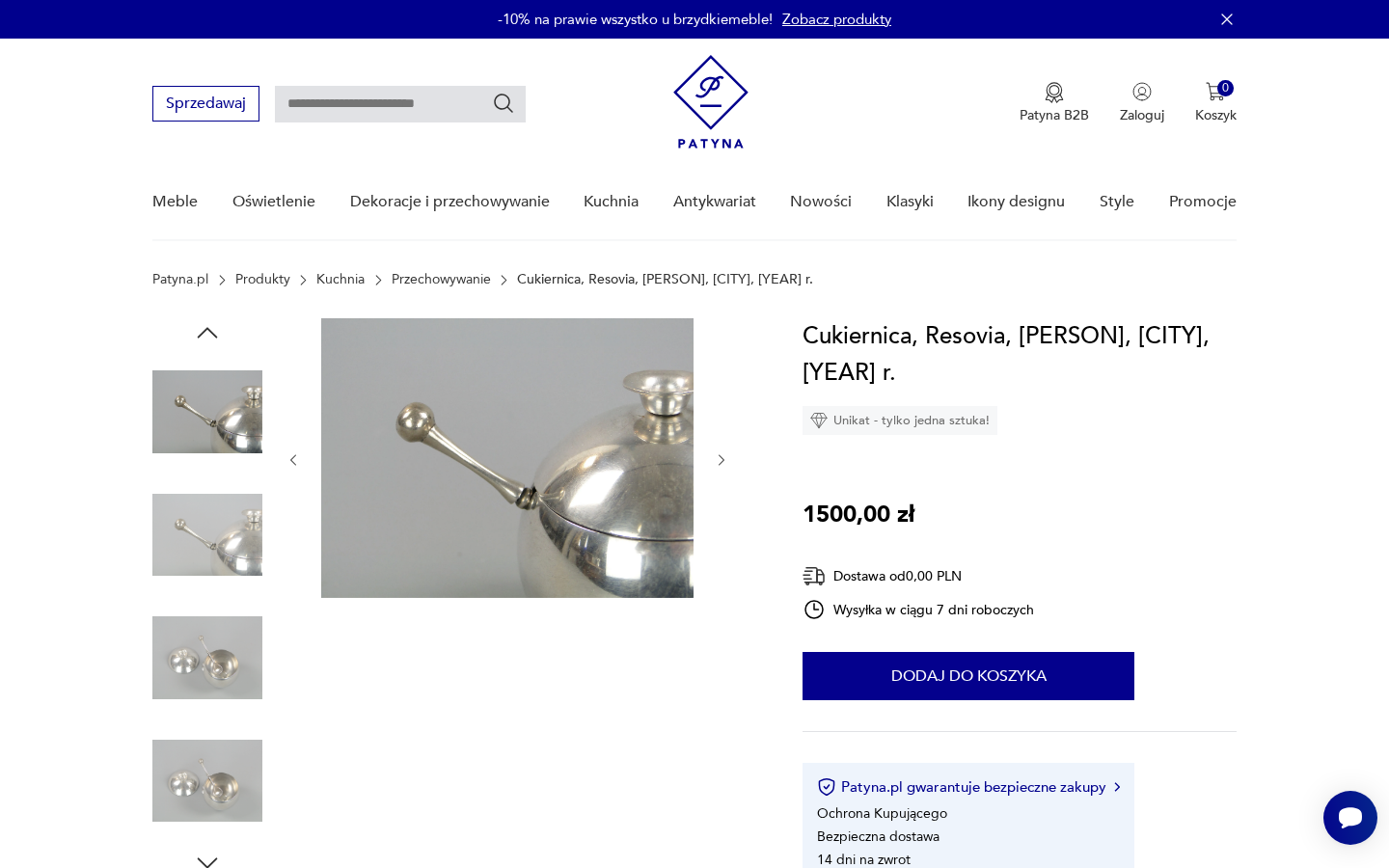 click at bounding box center [207, 535] 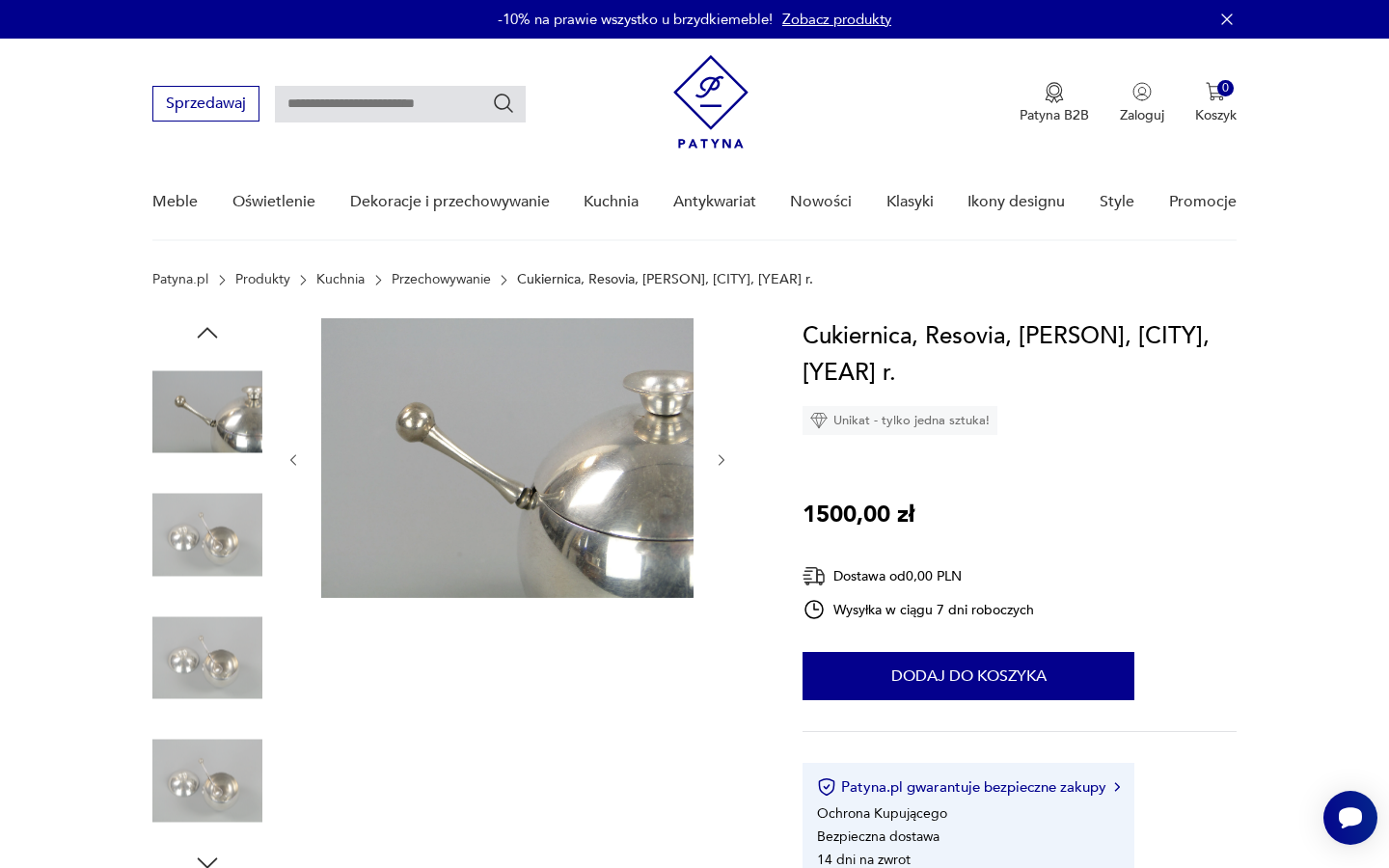click at bounding box center (207, 535) 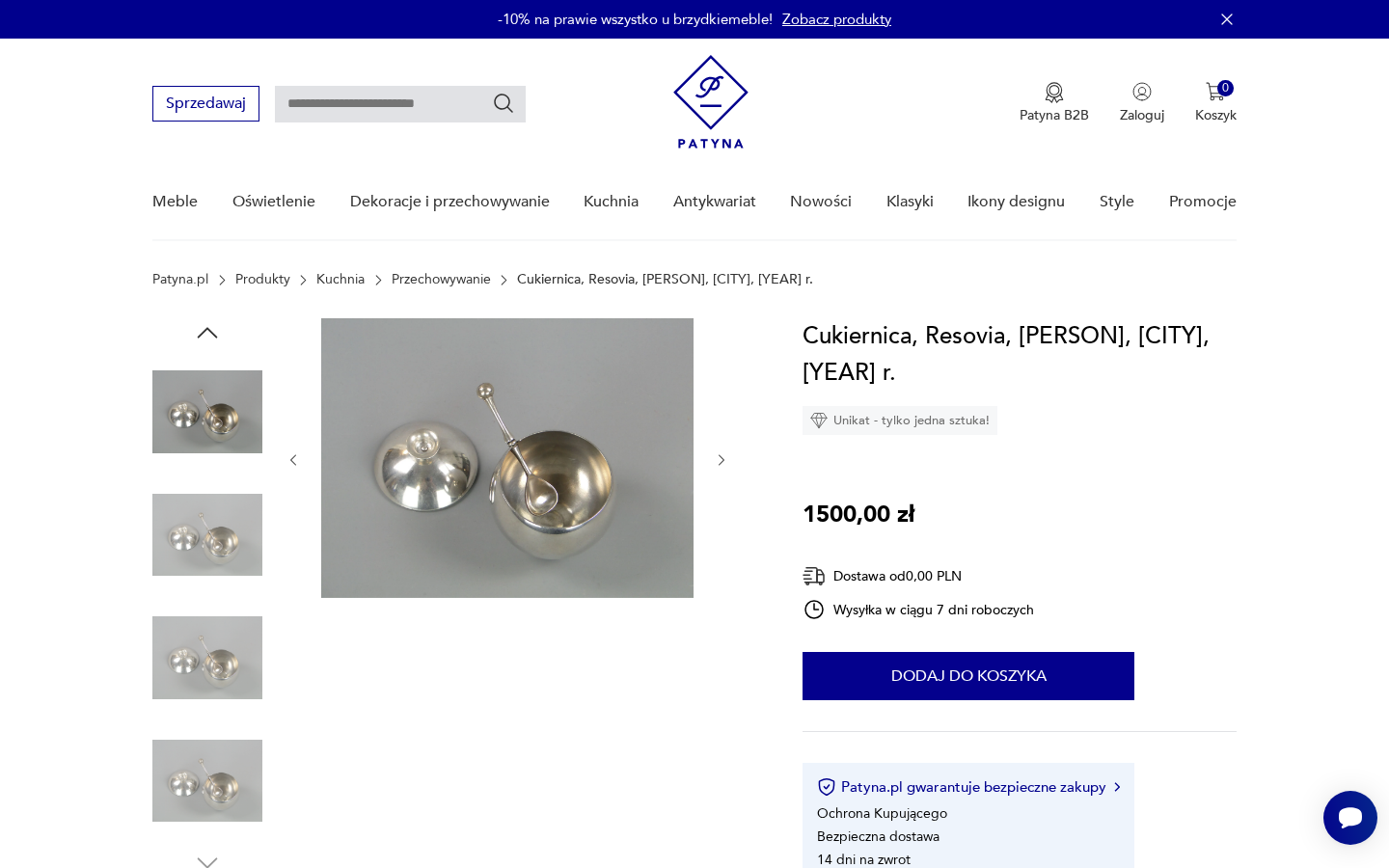 click at bounding box center [207, 535] 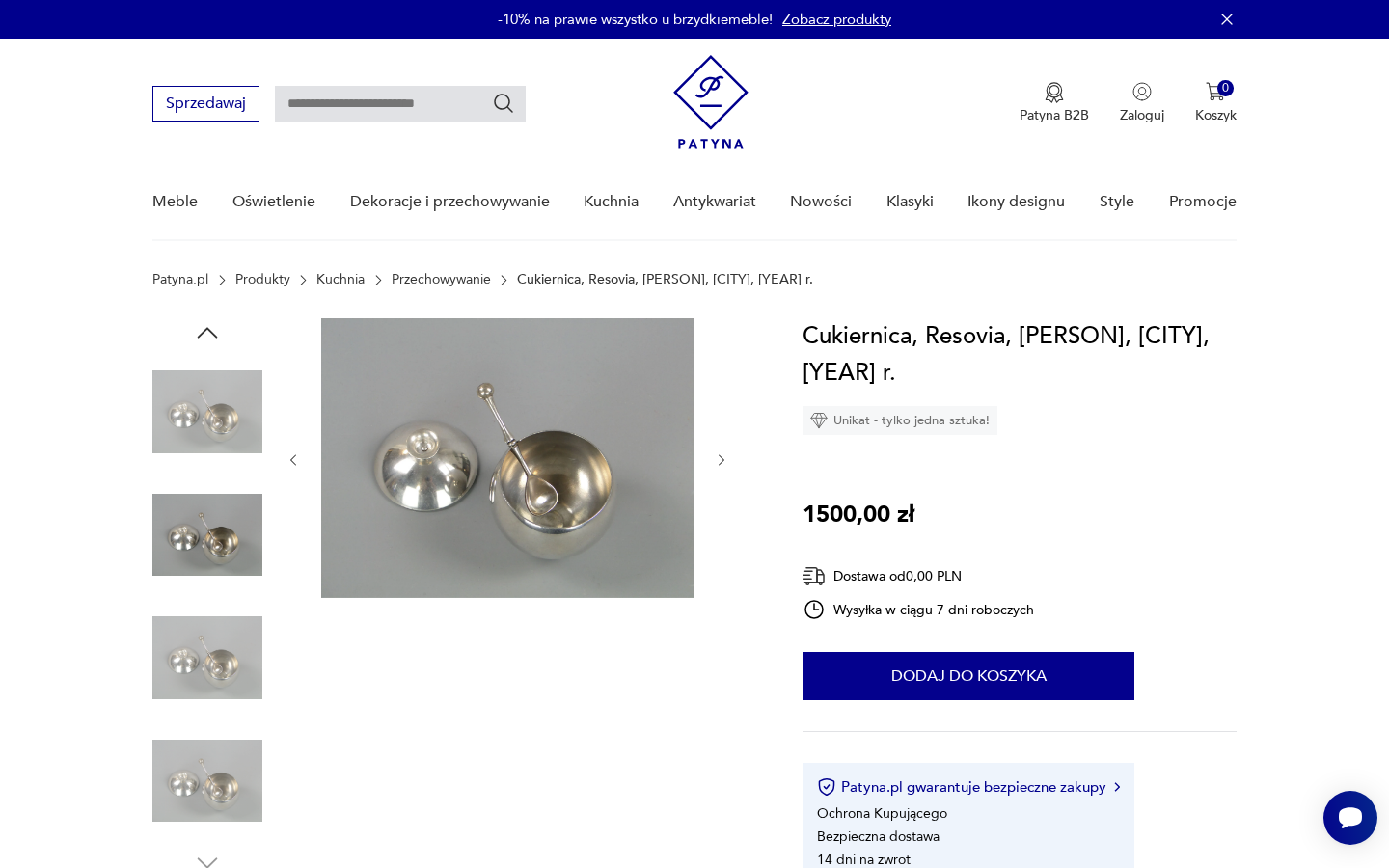 click at bounding box center (207, 535) 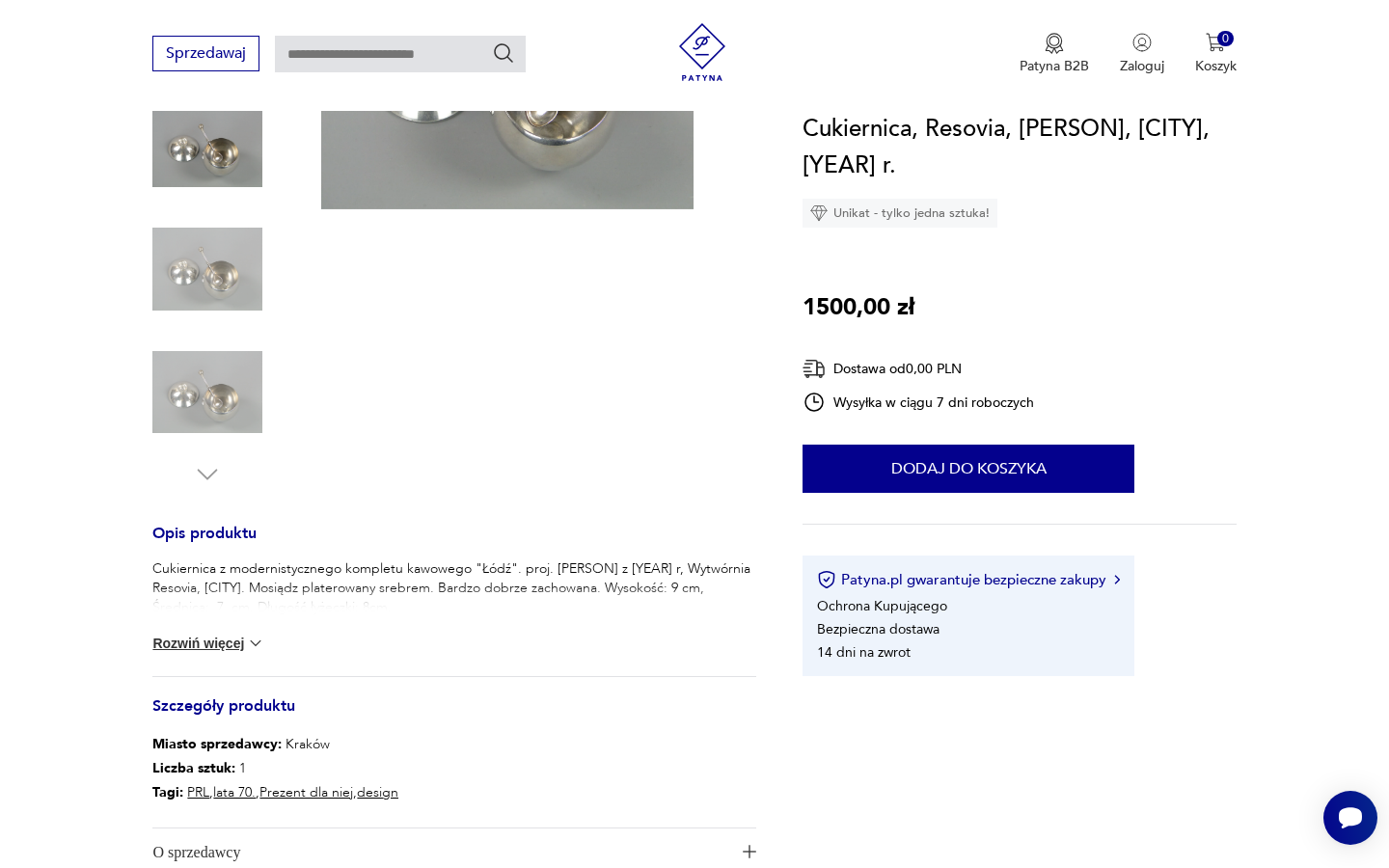 scroll, scrollTop: 400, scrollLeft: 0, axis: vertical 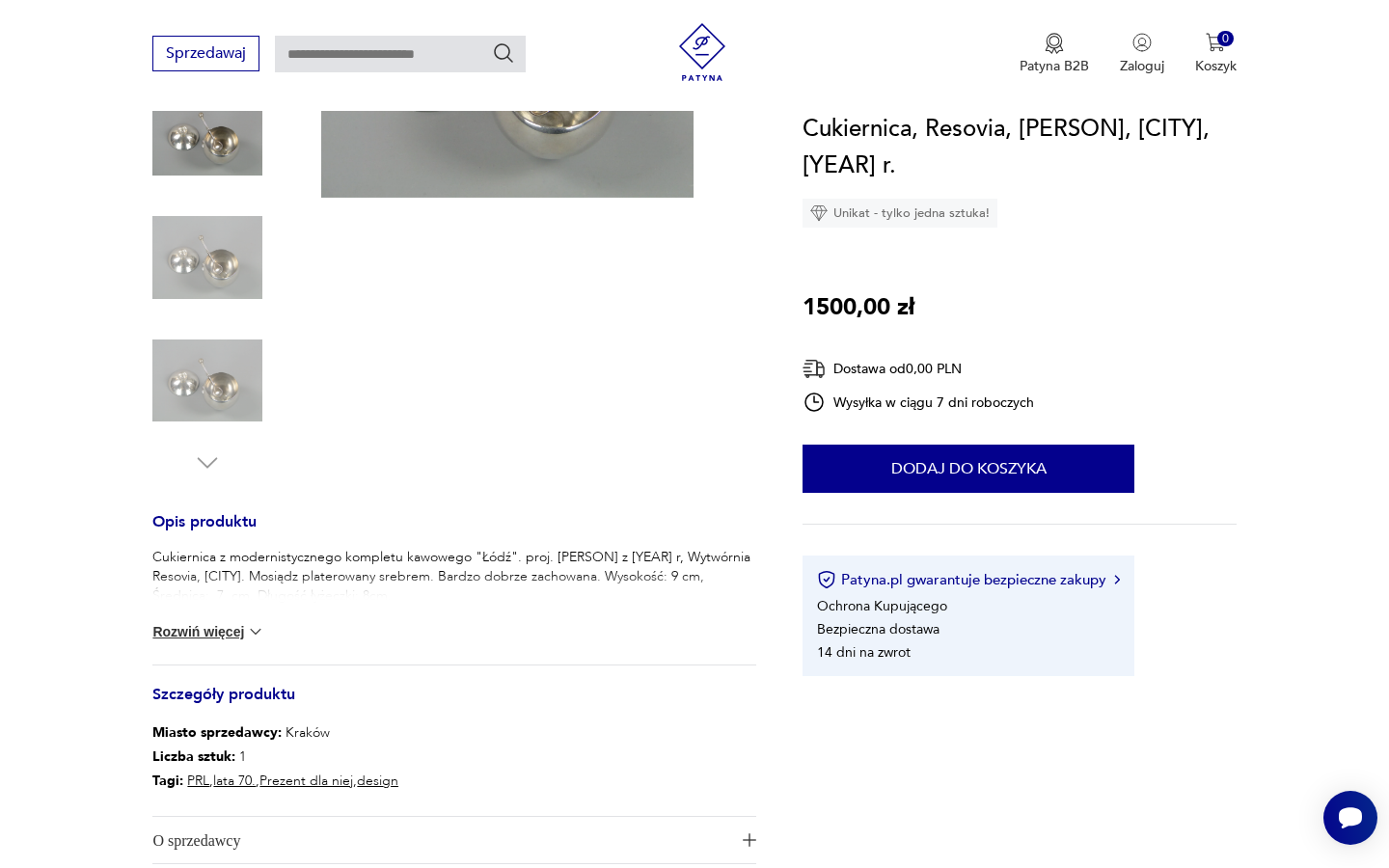 click on "Rozwiń więcej" at bounding box center (208, 632) 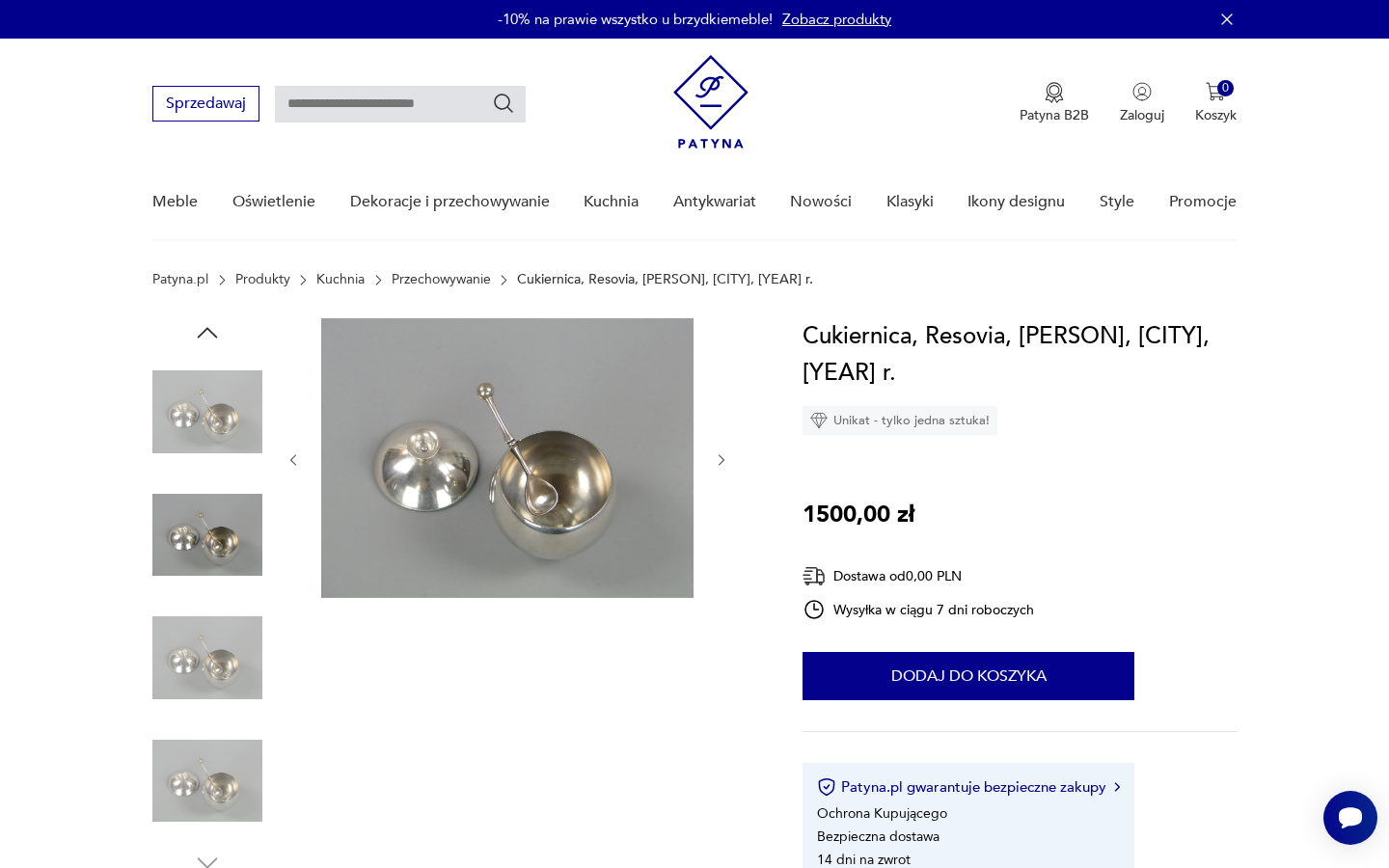 scroll, scrollTop: 0, scrollLeft: 0, axis: both 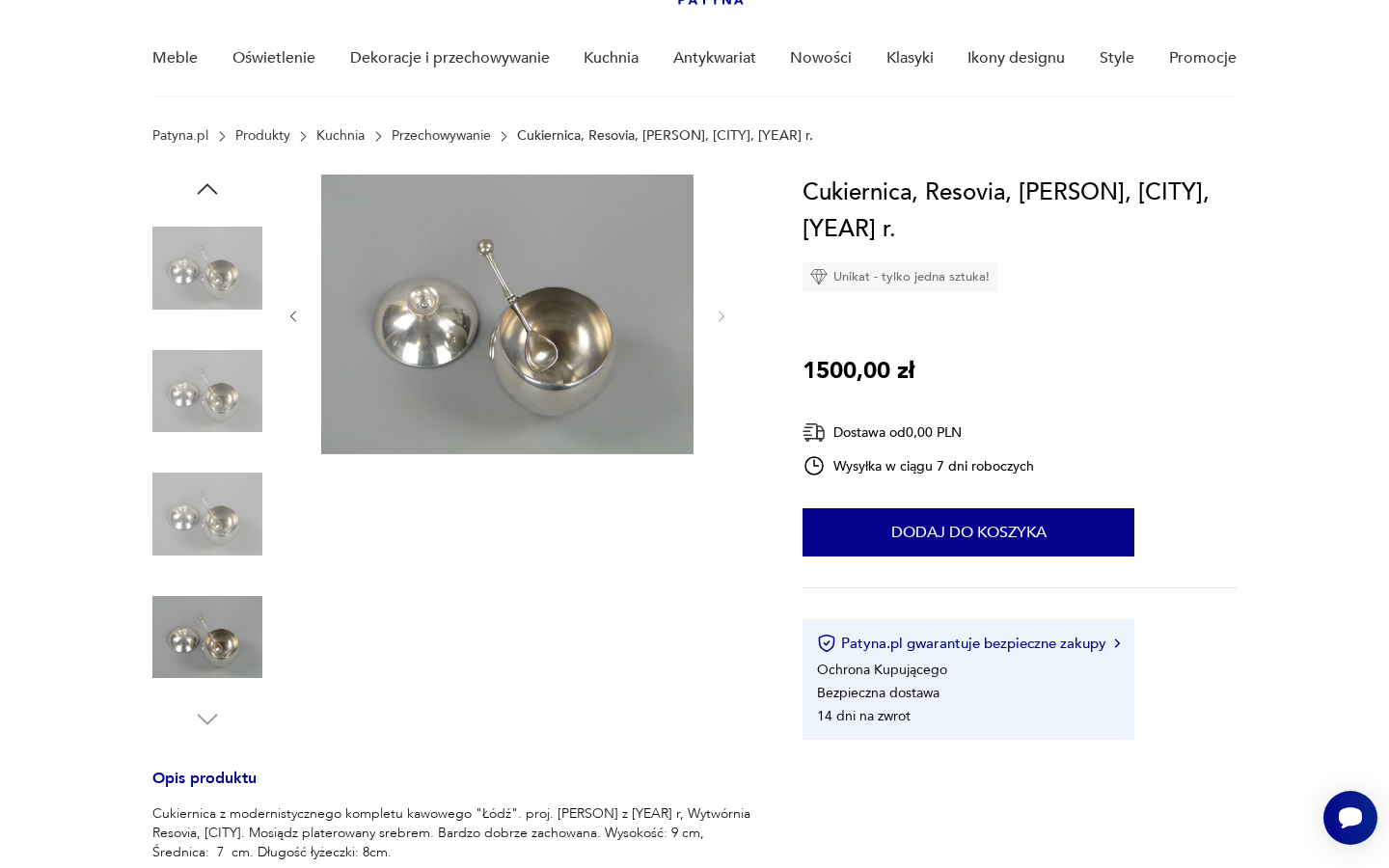 click at bounding box center [207, 268] 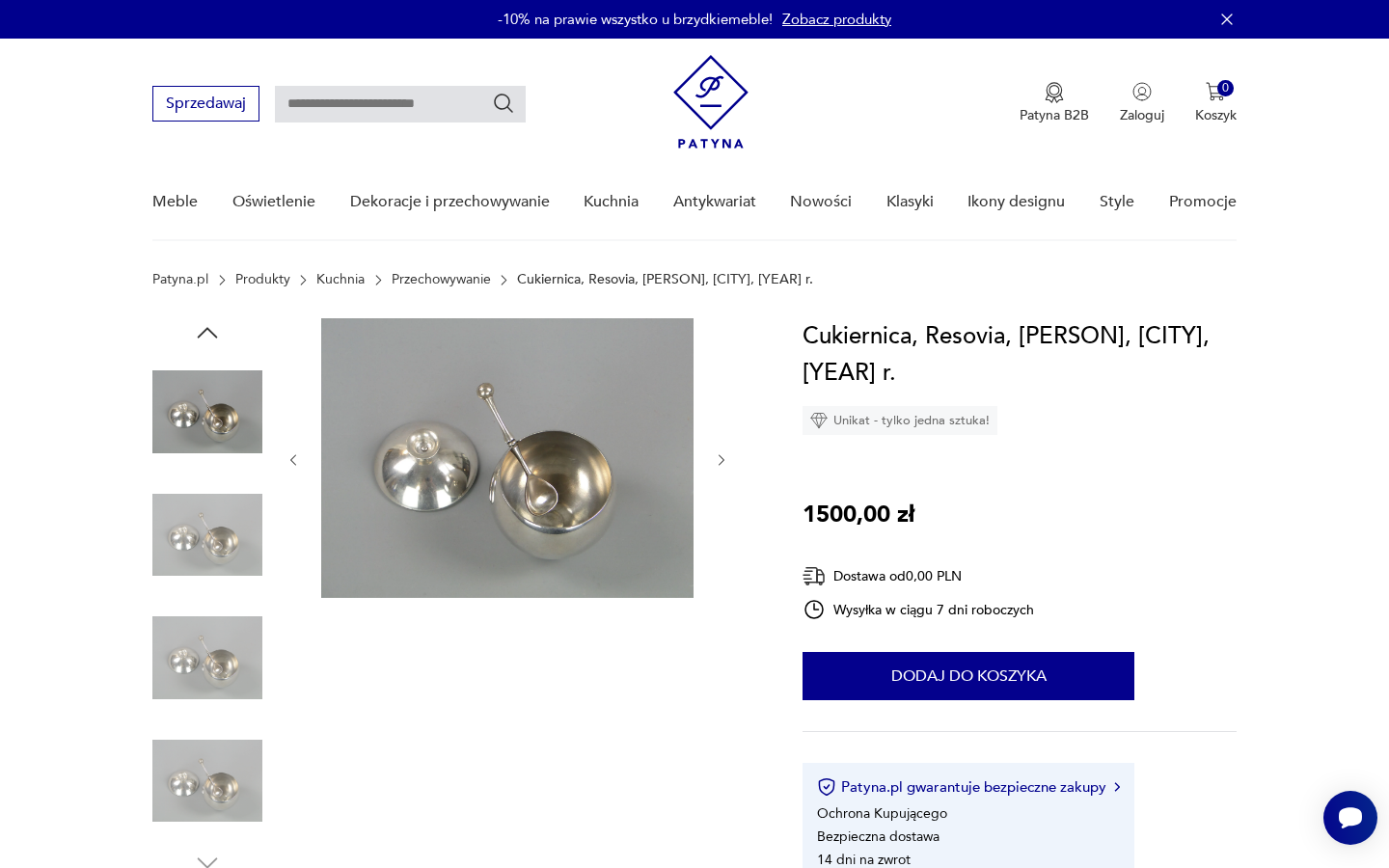scroll, scrollTop: 0, scrollLeft: 0, axis: both 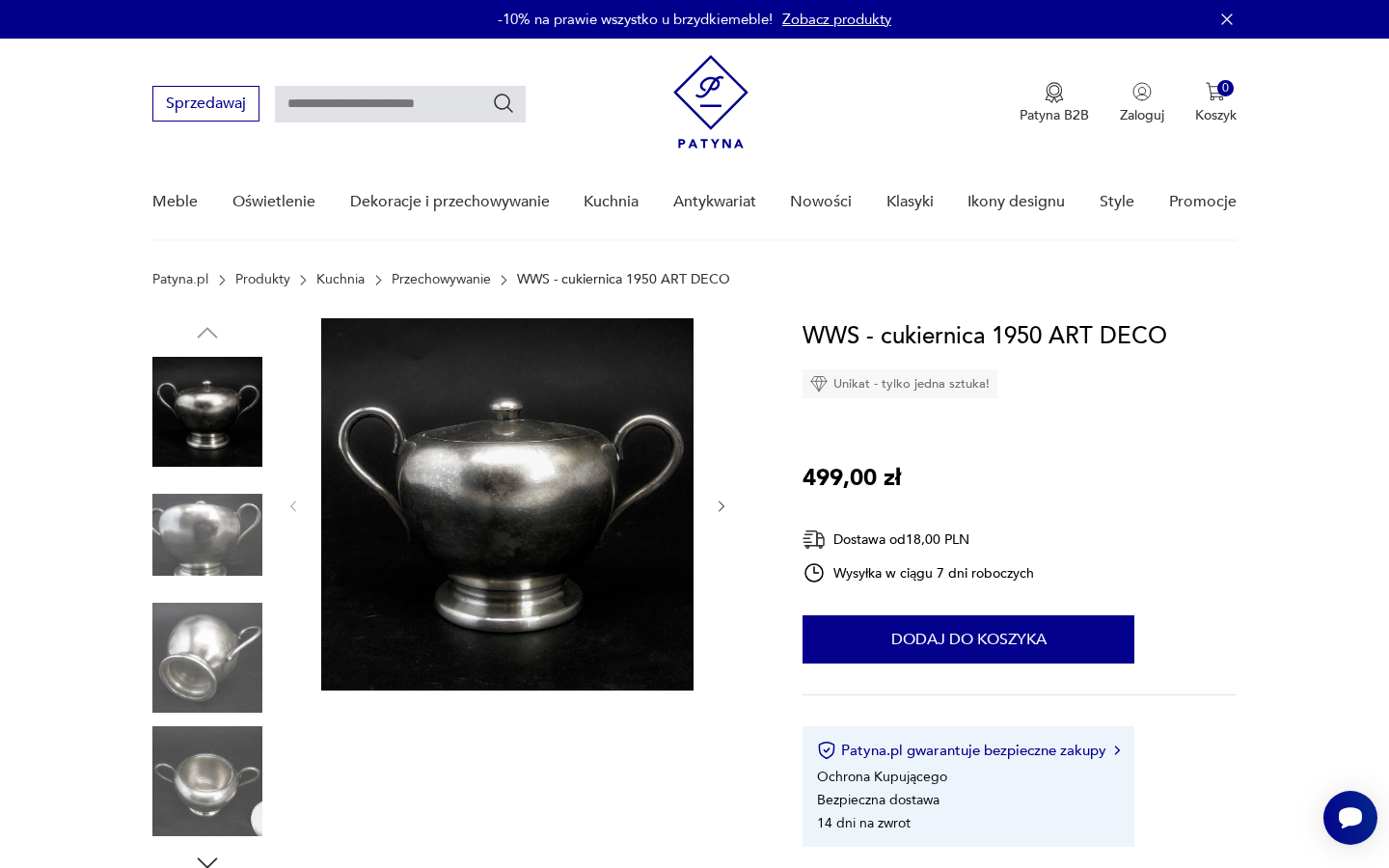 click at bounding box center [207, 535] 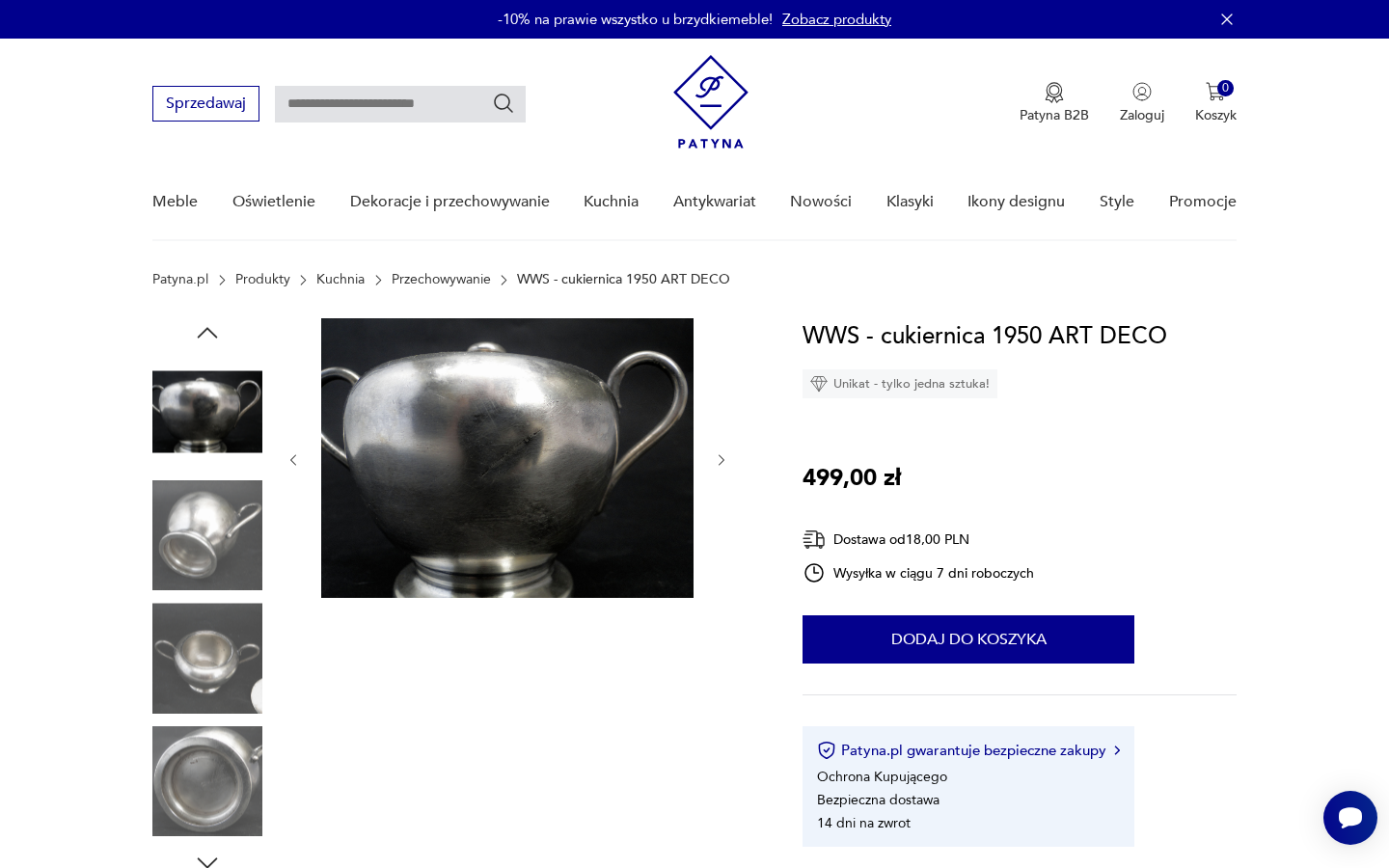click at bounding box center (207, 535) 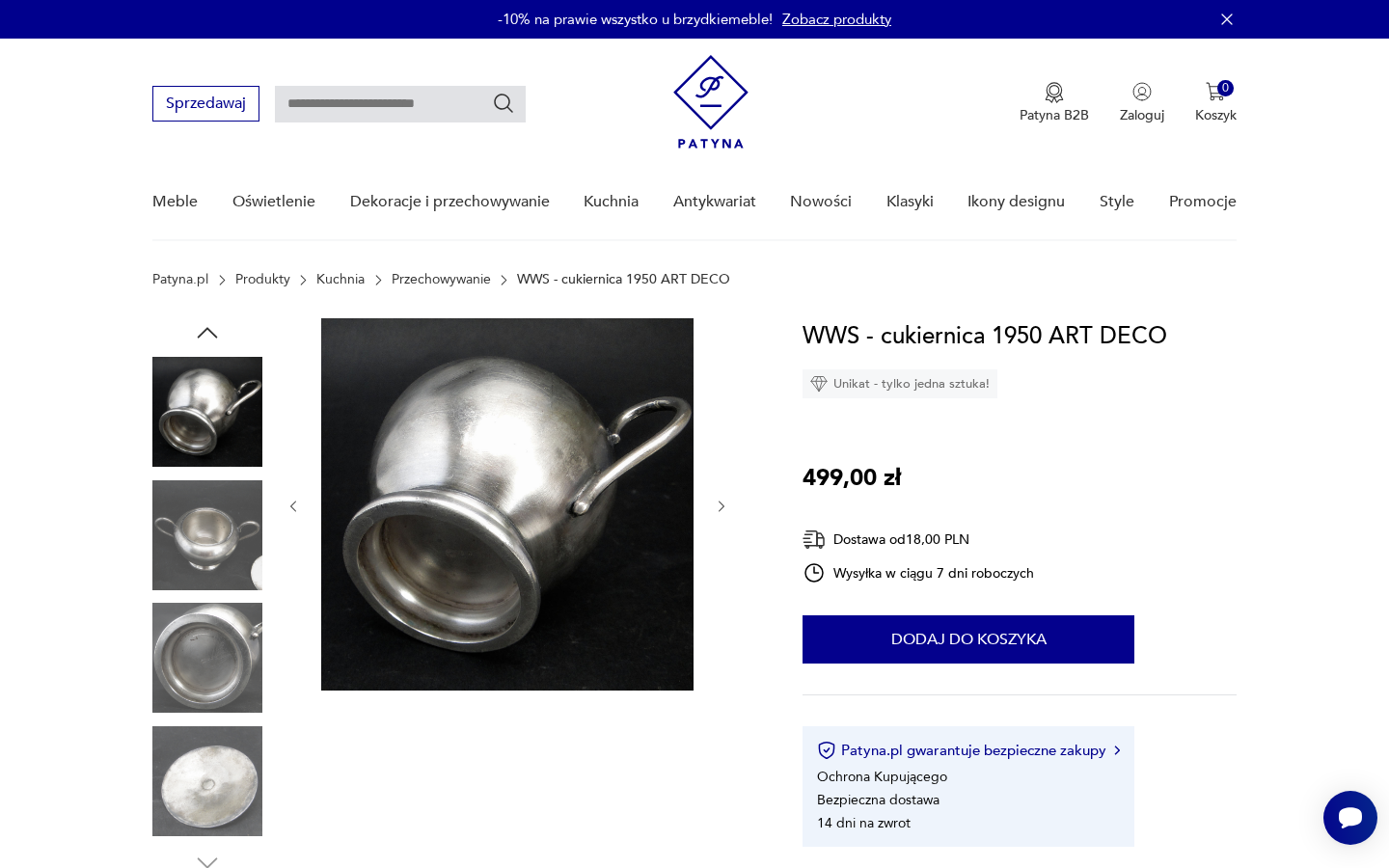 click at bounding box center (207, 535) 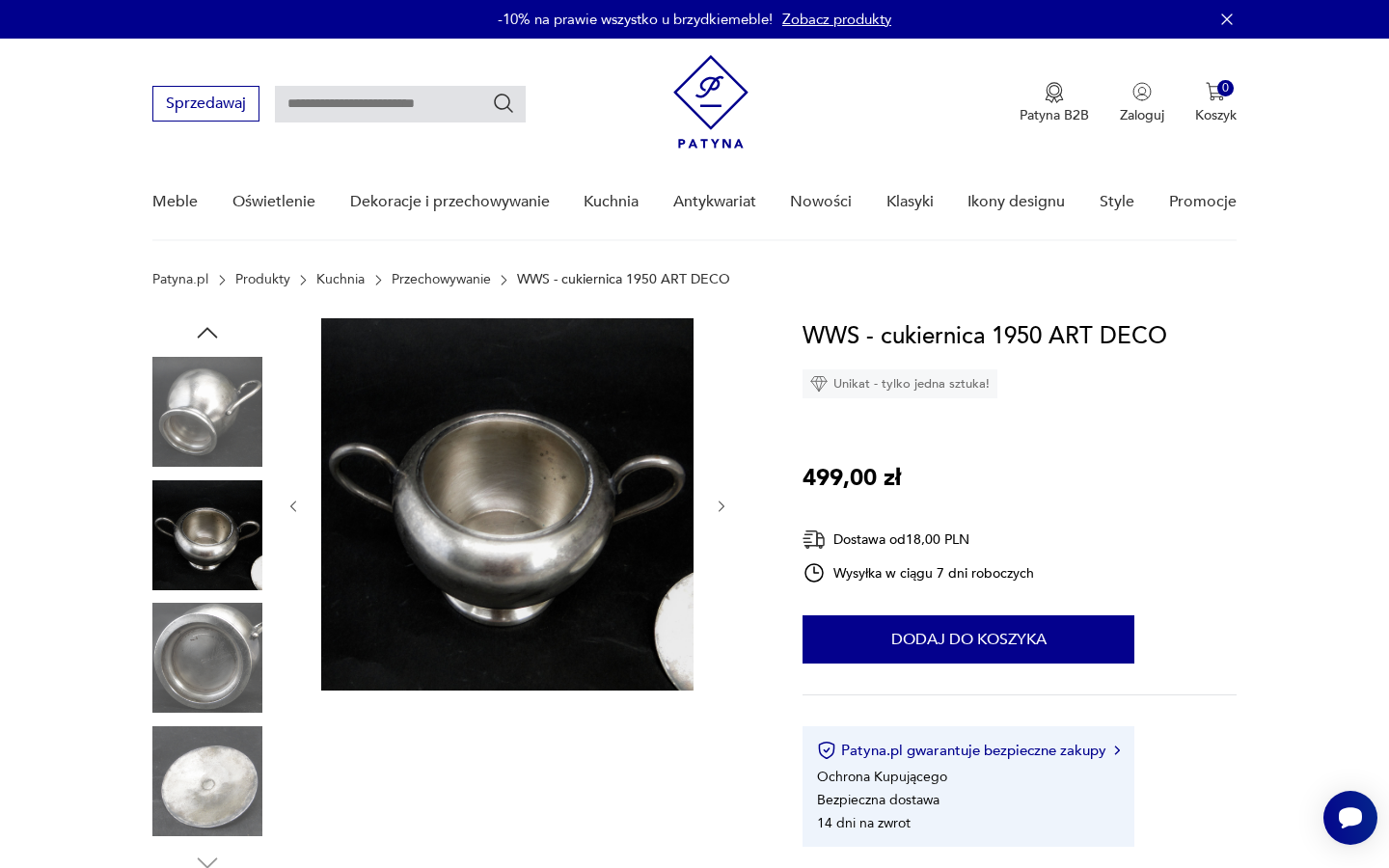 click at bounding box center [0, 0] 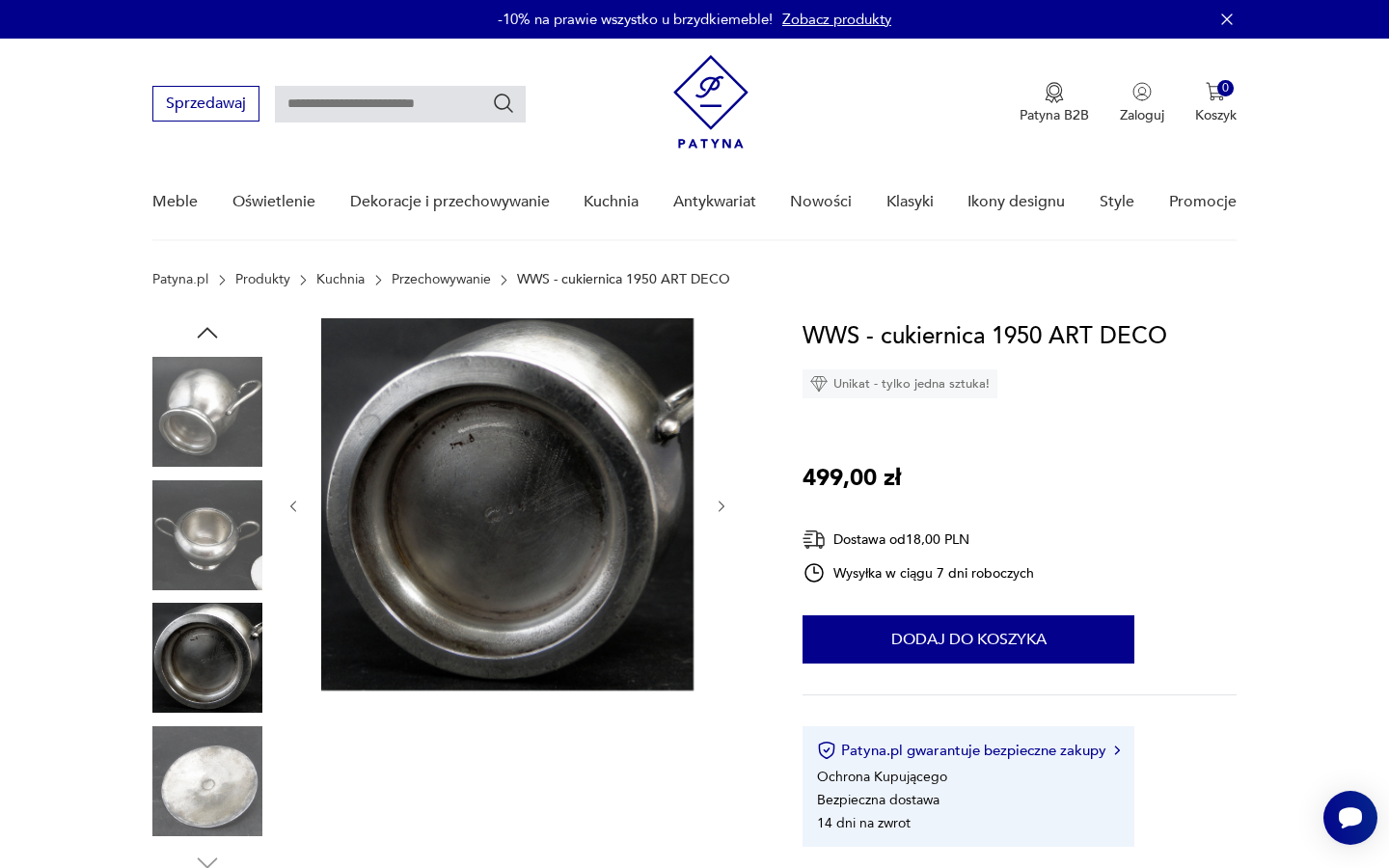 click at bounding box center (0, 0) 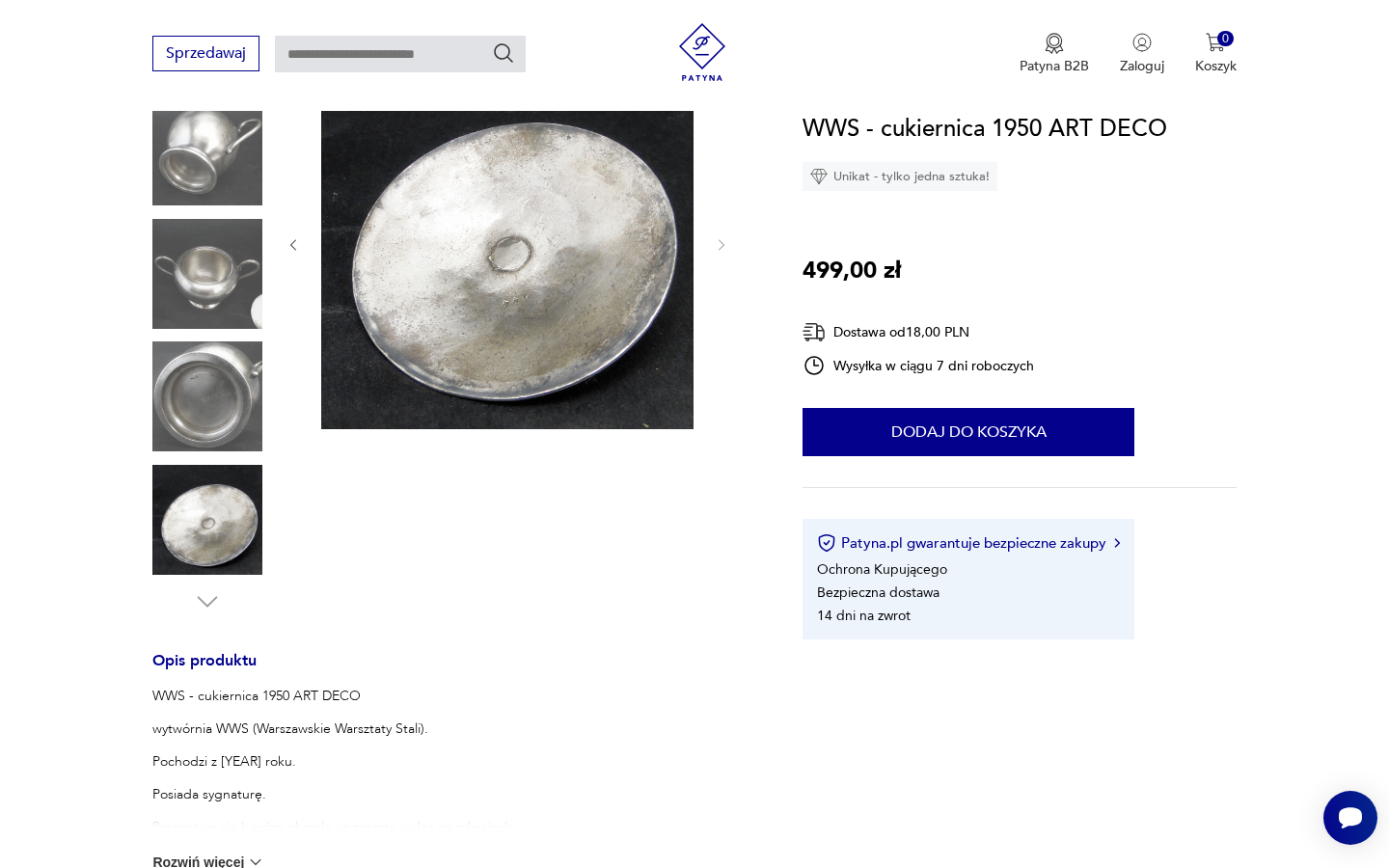 scroll, scrollTop: 713, scrollLeft: 0, axis: vertical 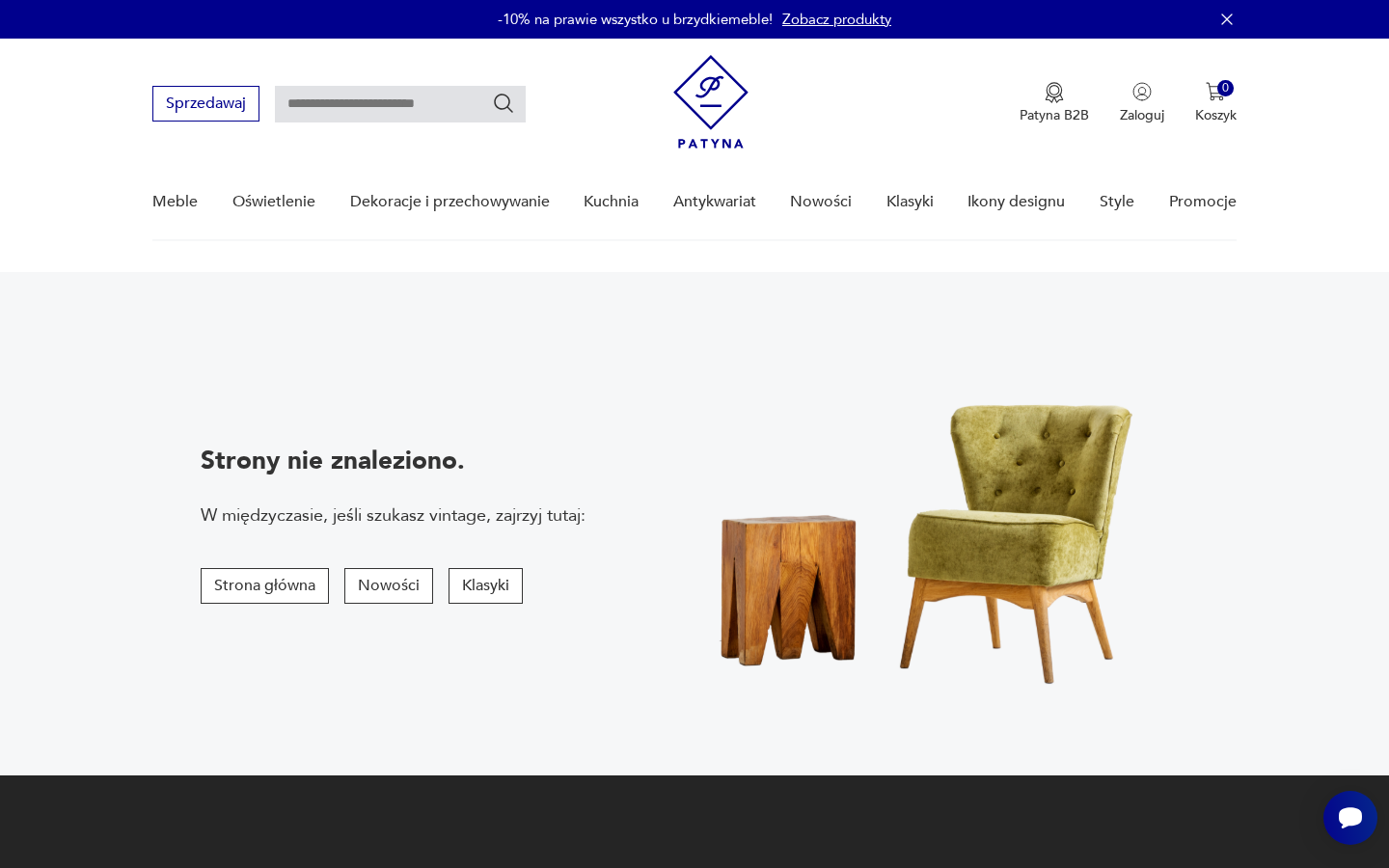 click at bounding box center [400, 104] 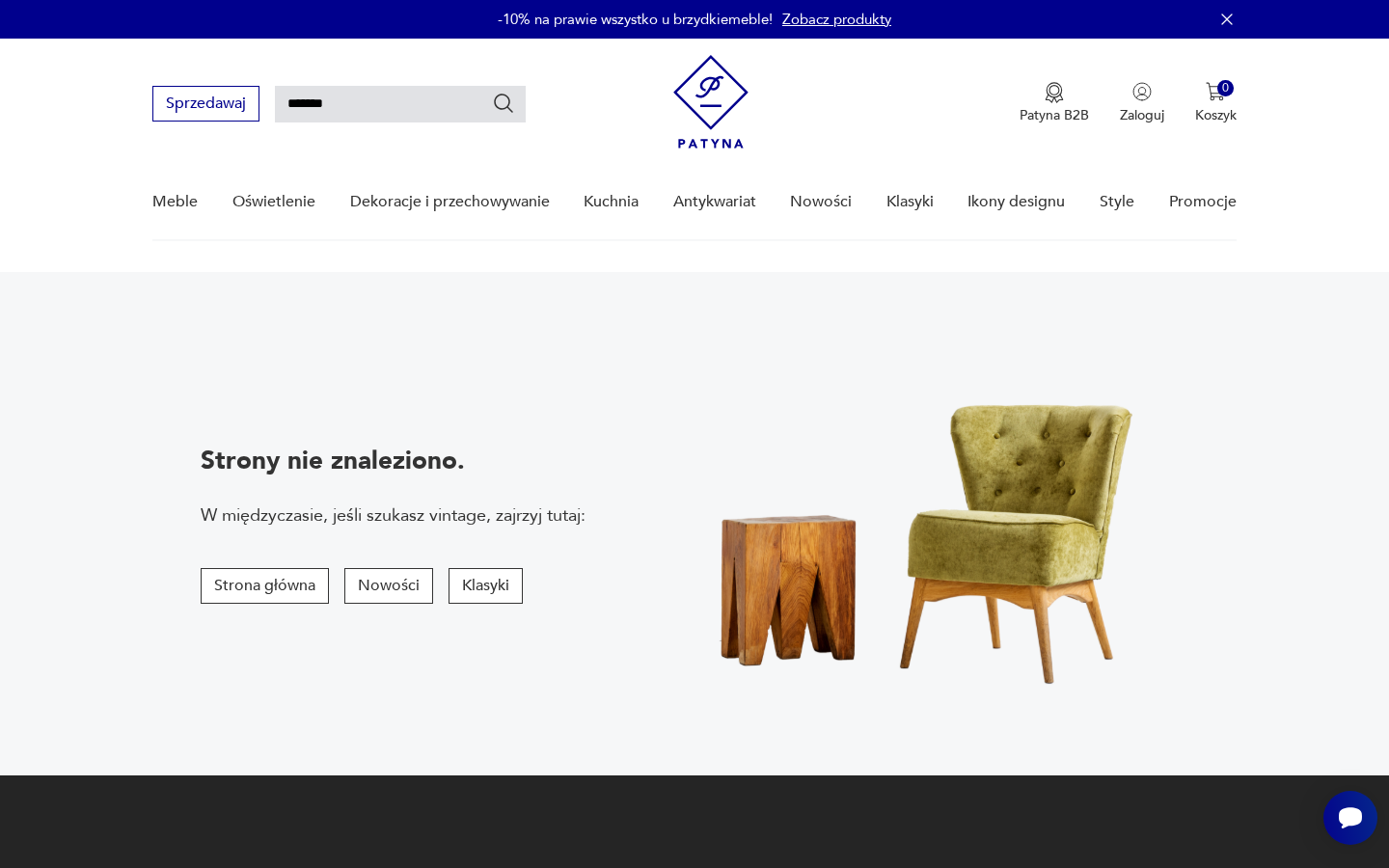 type on "*******" 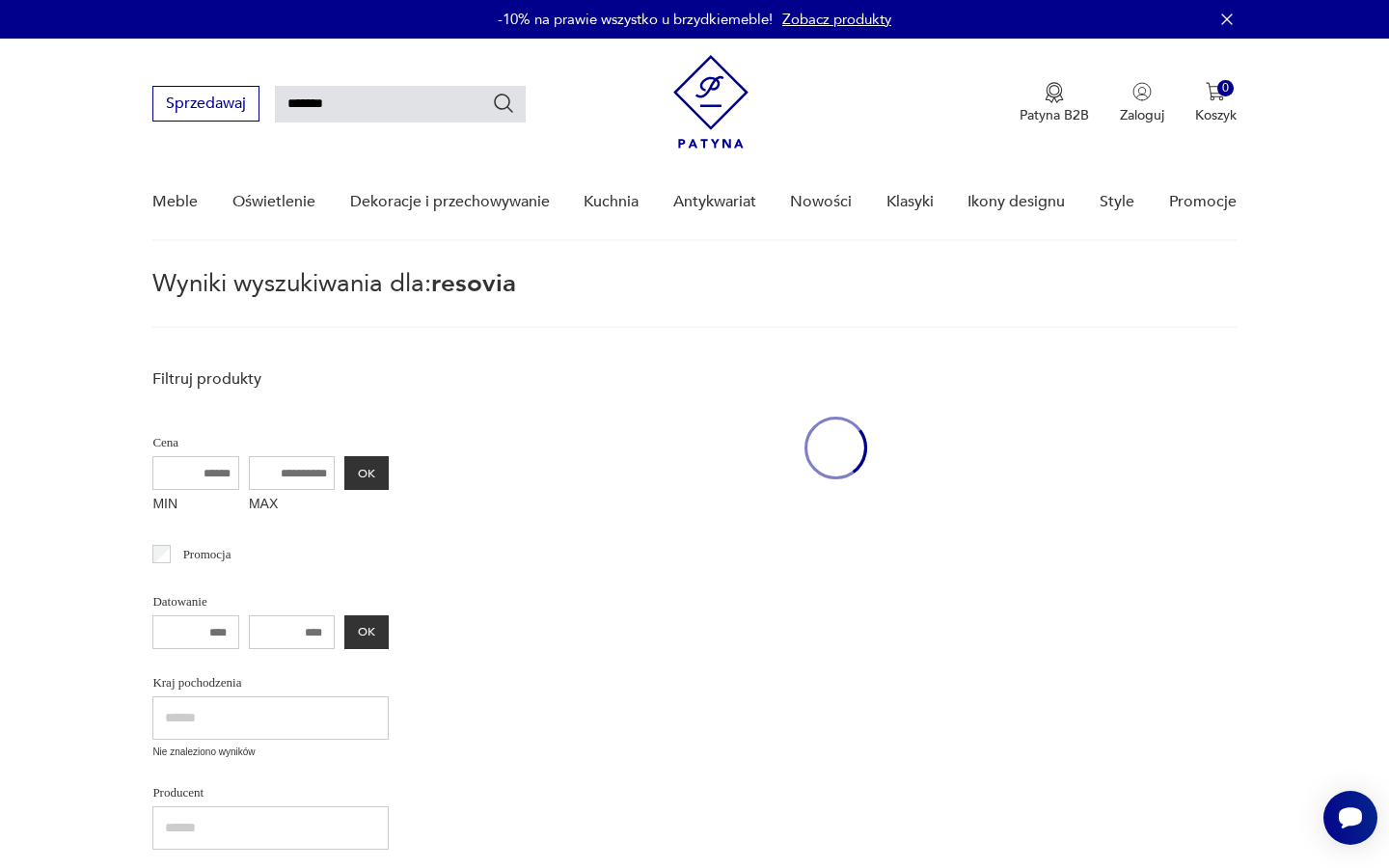 scroll, scrollTop: 69, scrollLeft: 0, axis: vertical 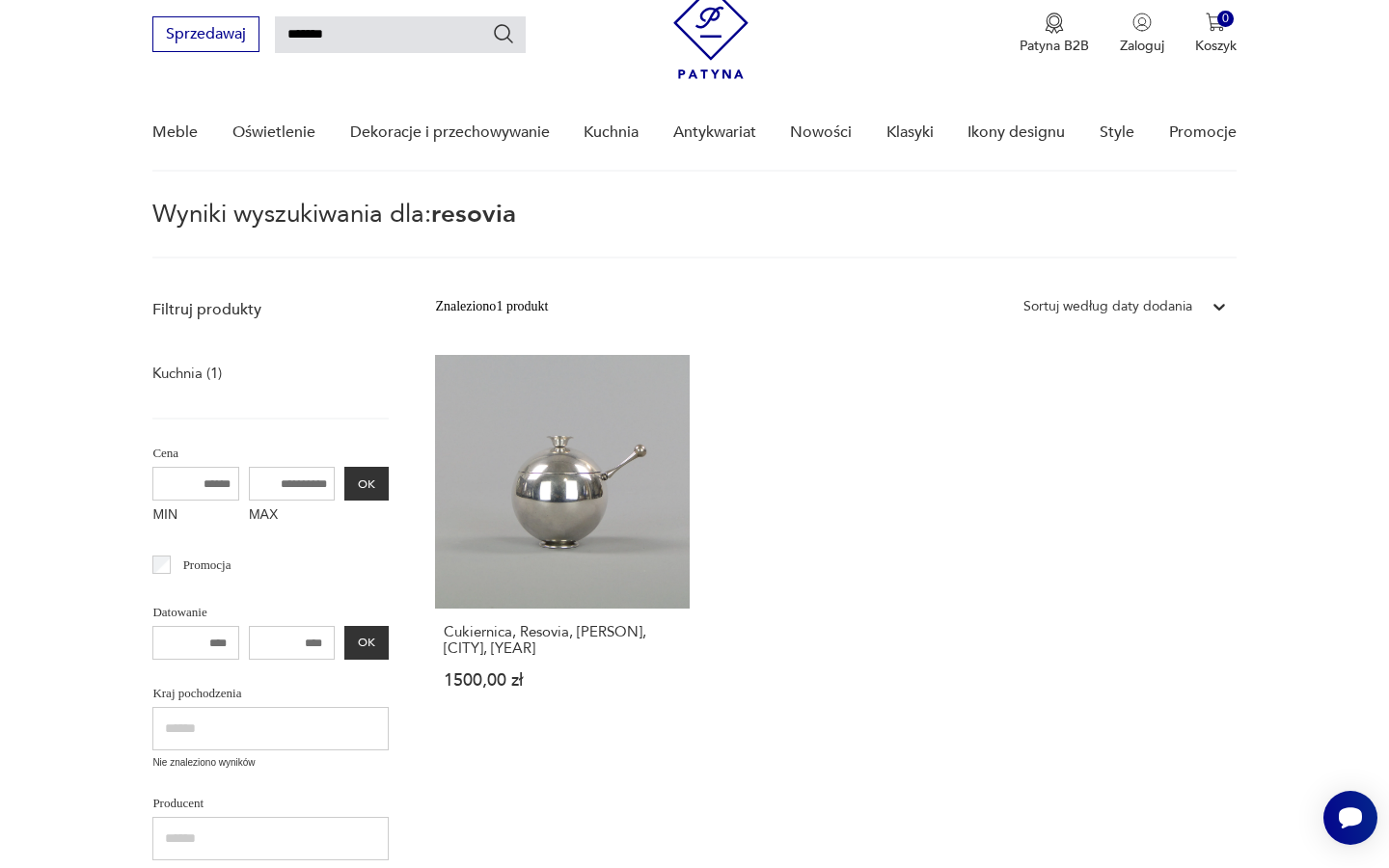 click on "Znaleziono  1   produkt Filtruj Sortuj według daty dodania Sortuj według daty dodania Cukiernica, Resovia, A. Szadkowski, Rzeszów, 1979 r. 1500,00 zł" at bounding box center (835, 798) 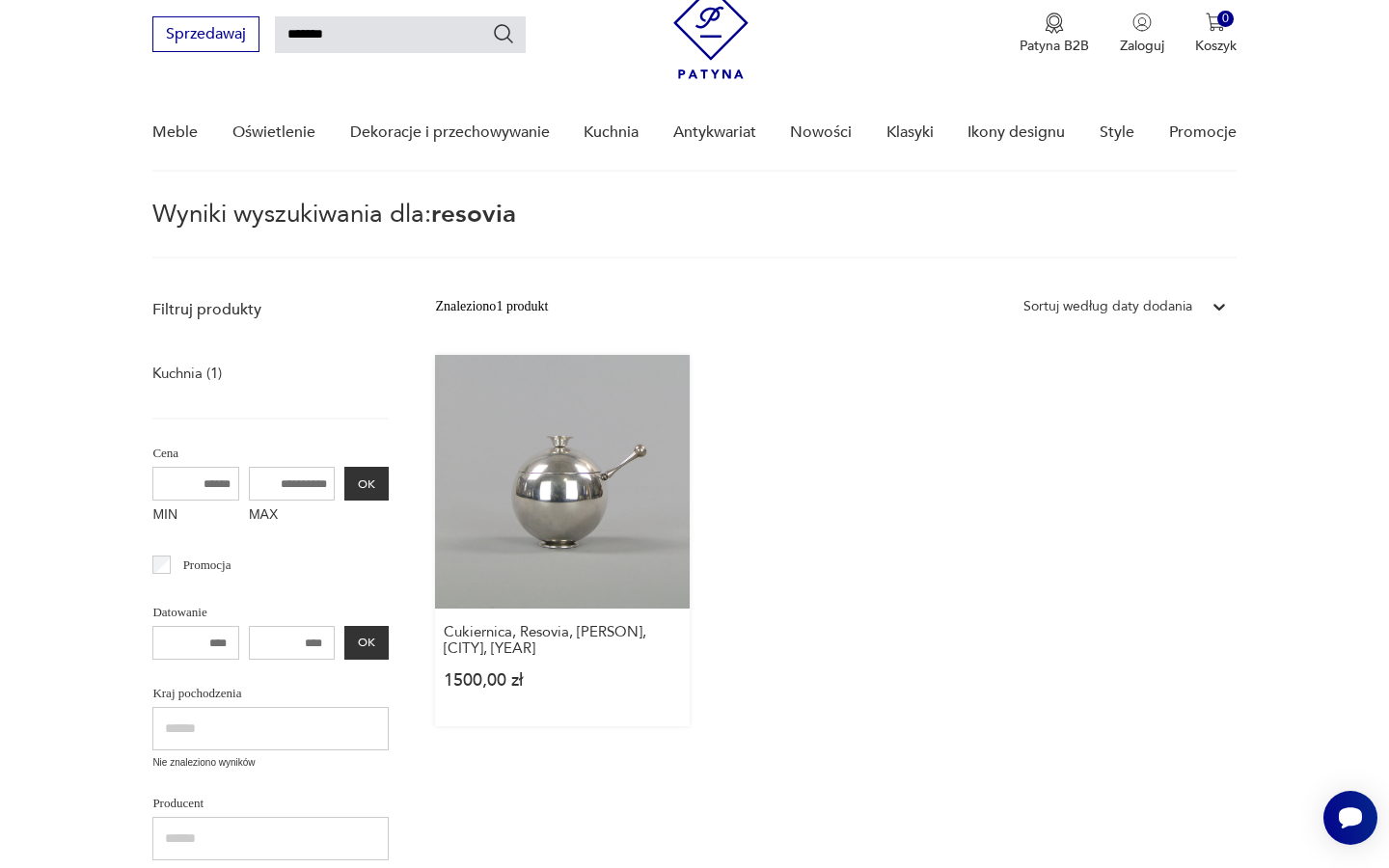 click on "Cukiernica, Resovia, A. Szadkowski, Rzeszów, 1979 r. 1500,00 zł" at bounding box center (561, 540) 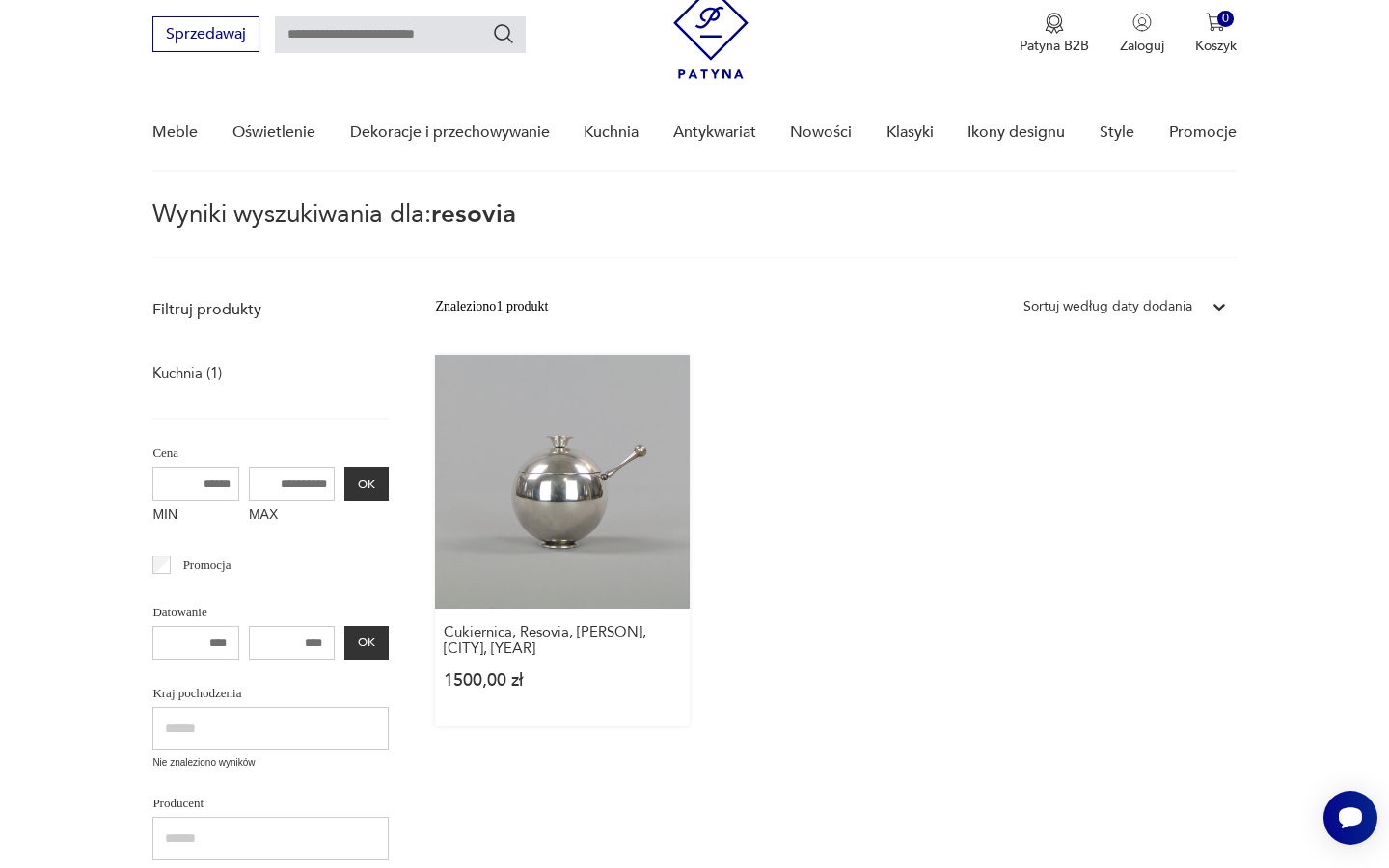 scroll, scrollTop: 0, scrollLeft: 0, axis: both 